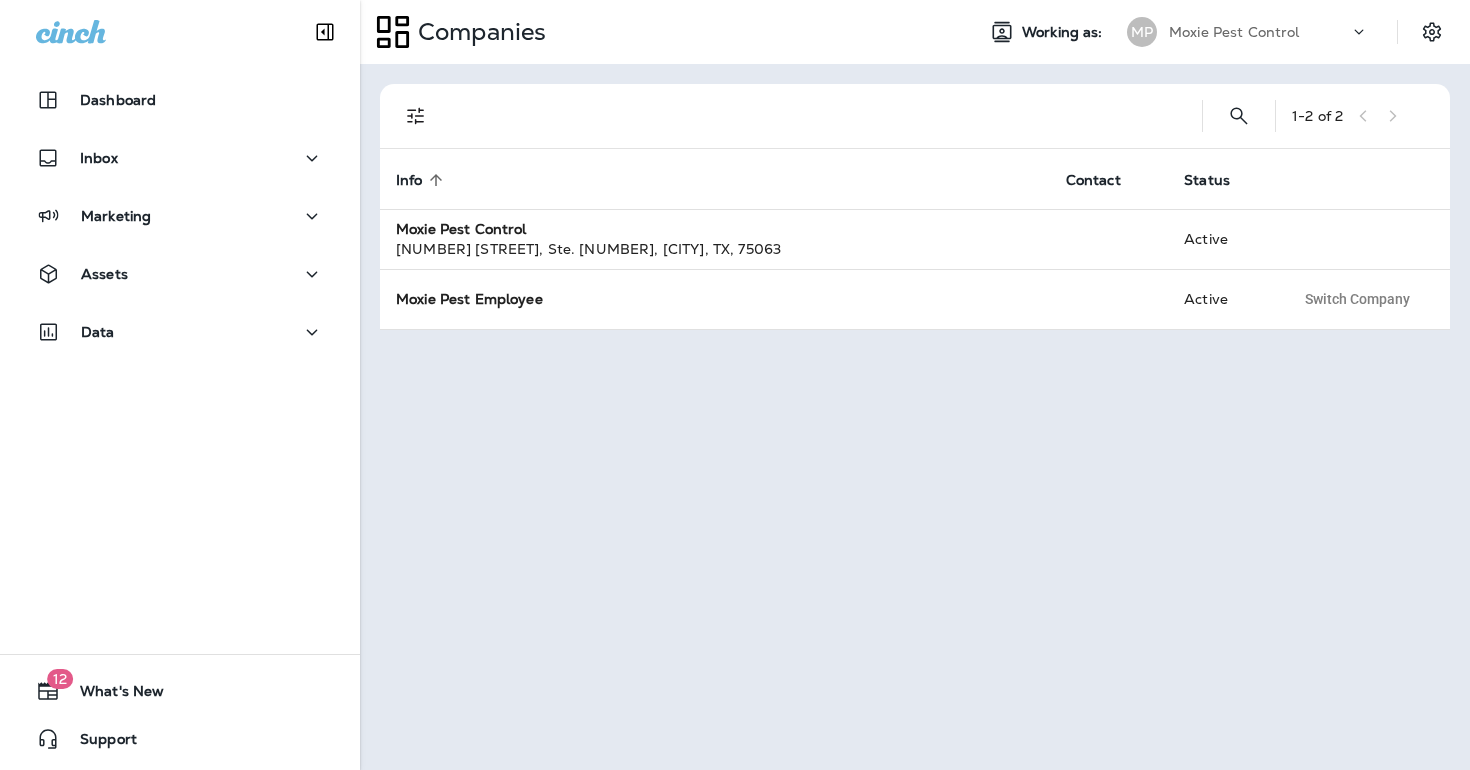 scroll, scrollTop: 0, scrollLeft: 0, axis: both 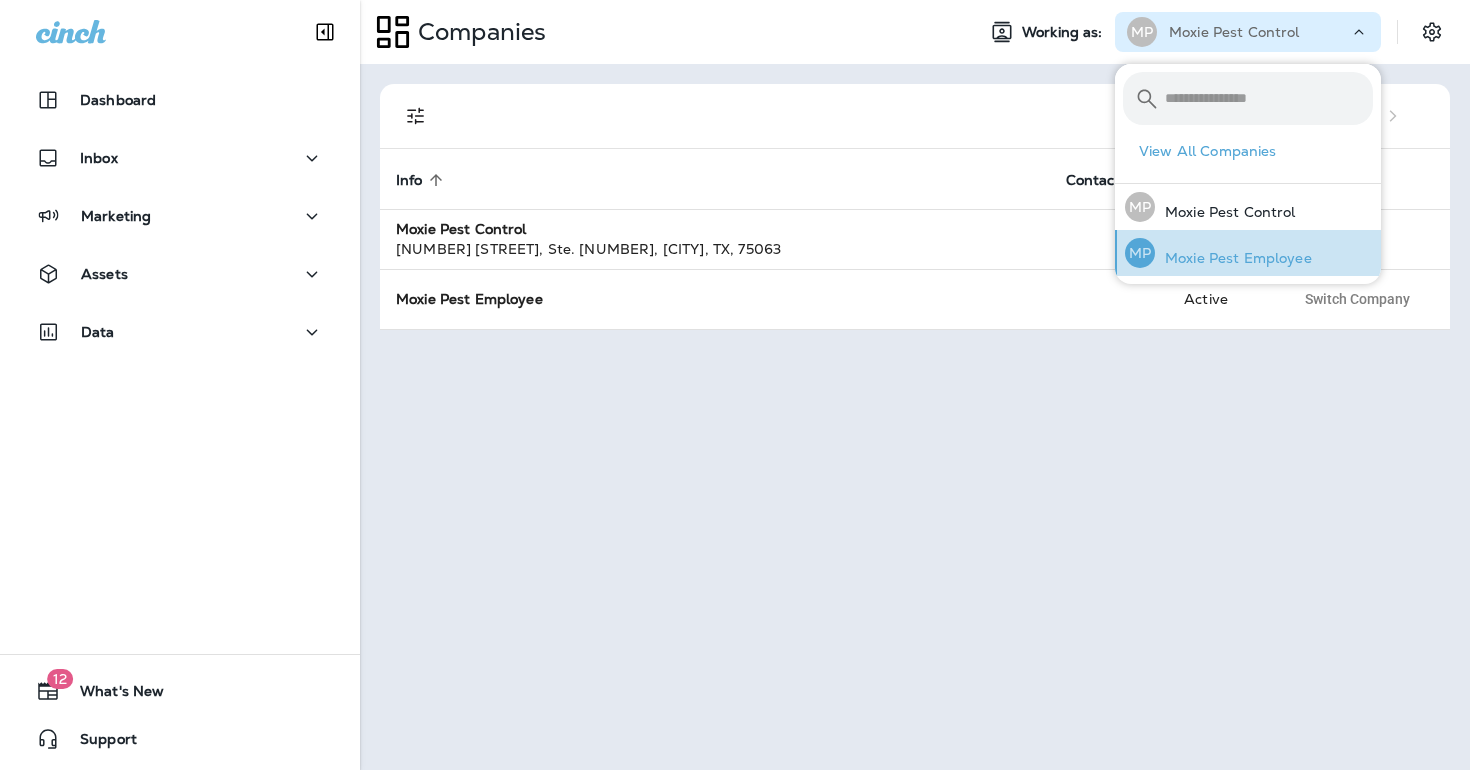 click on "Moxie Pest Employee" at bounding box center (1233, 258) 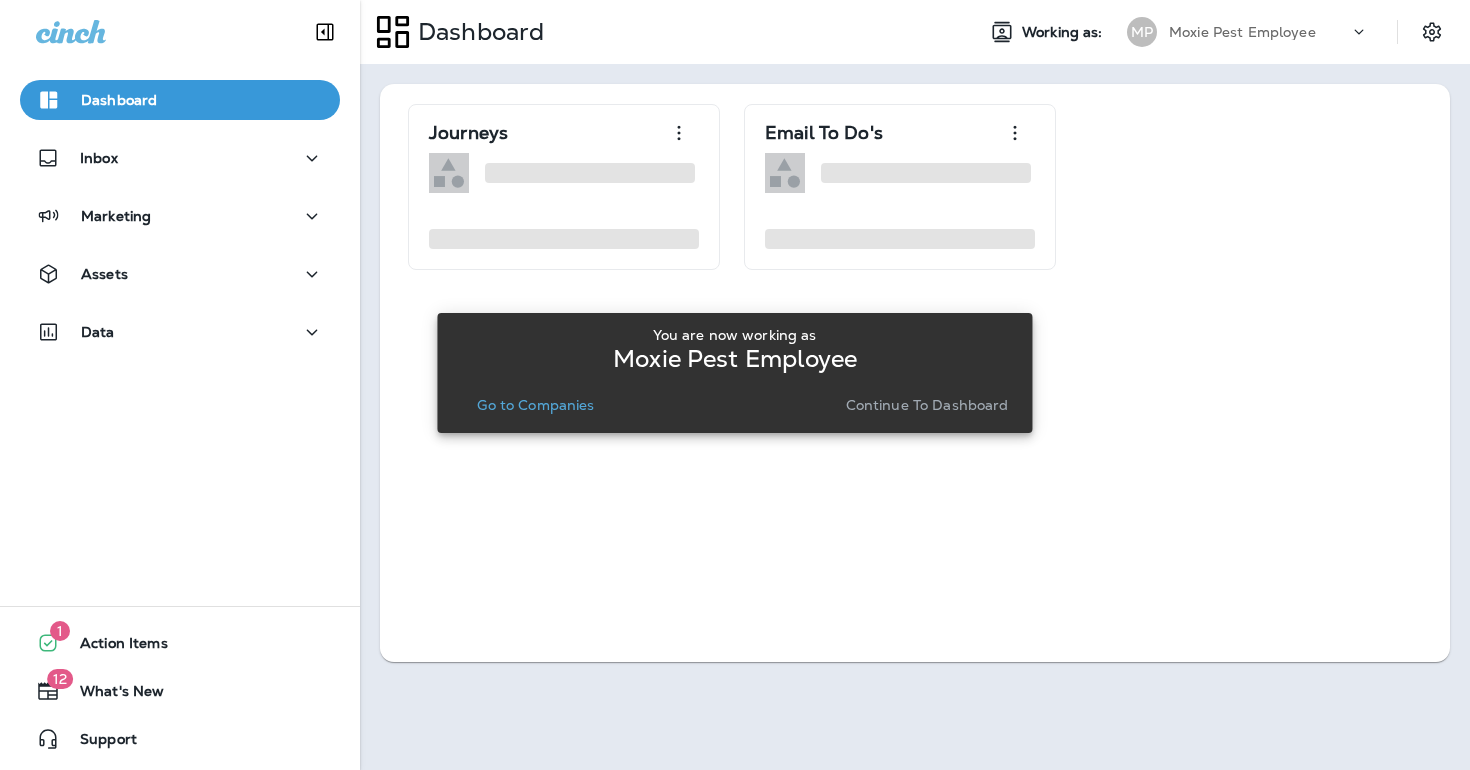 click on "Continue to Dashboard" at bounding box center [927, 405] 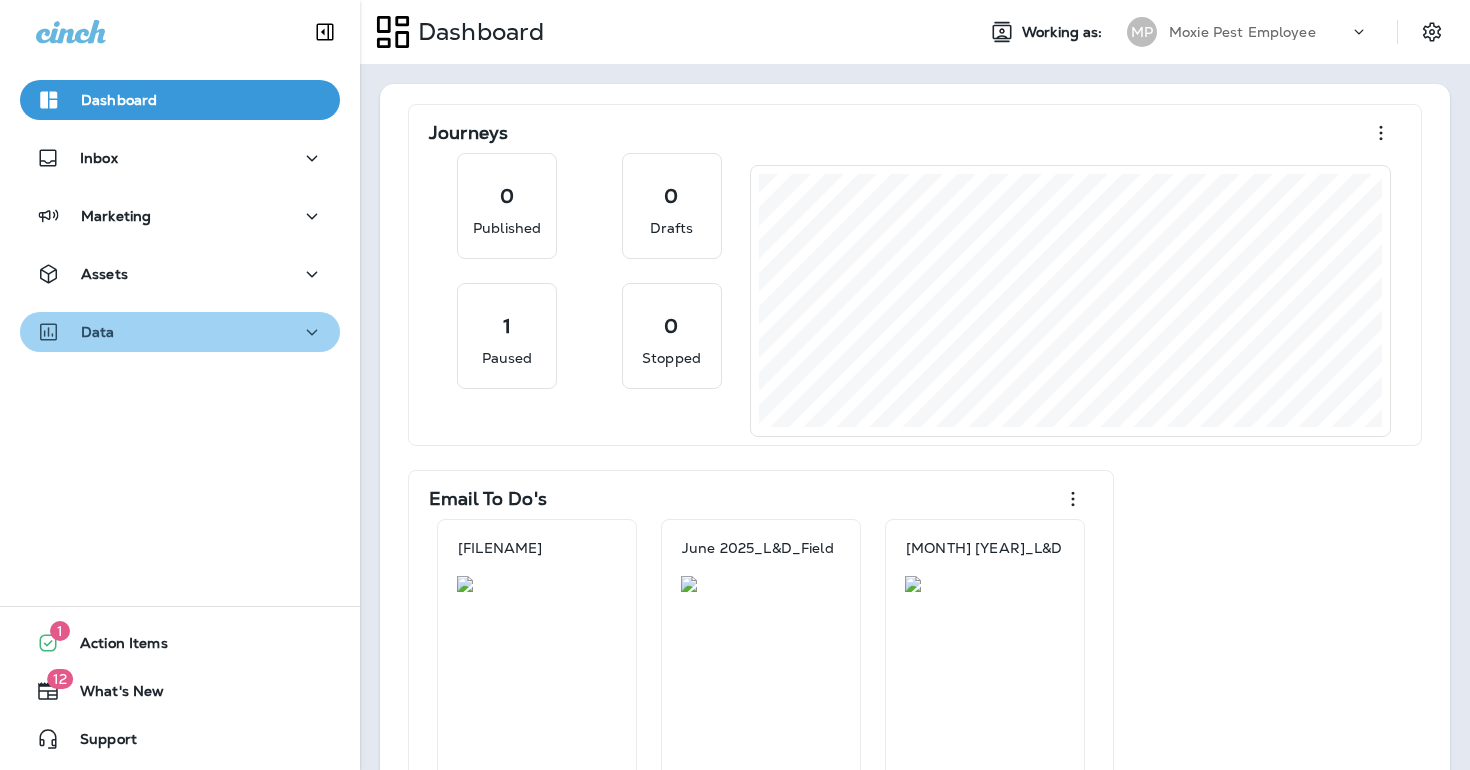 click on "Data" at bounding box center [180, 332] 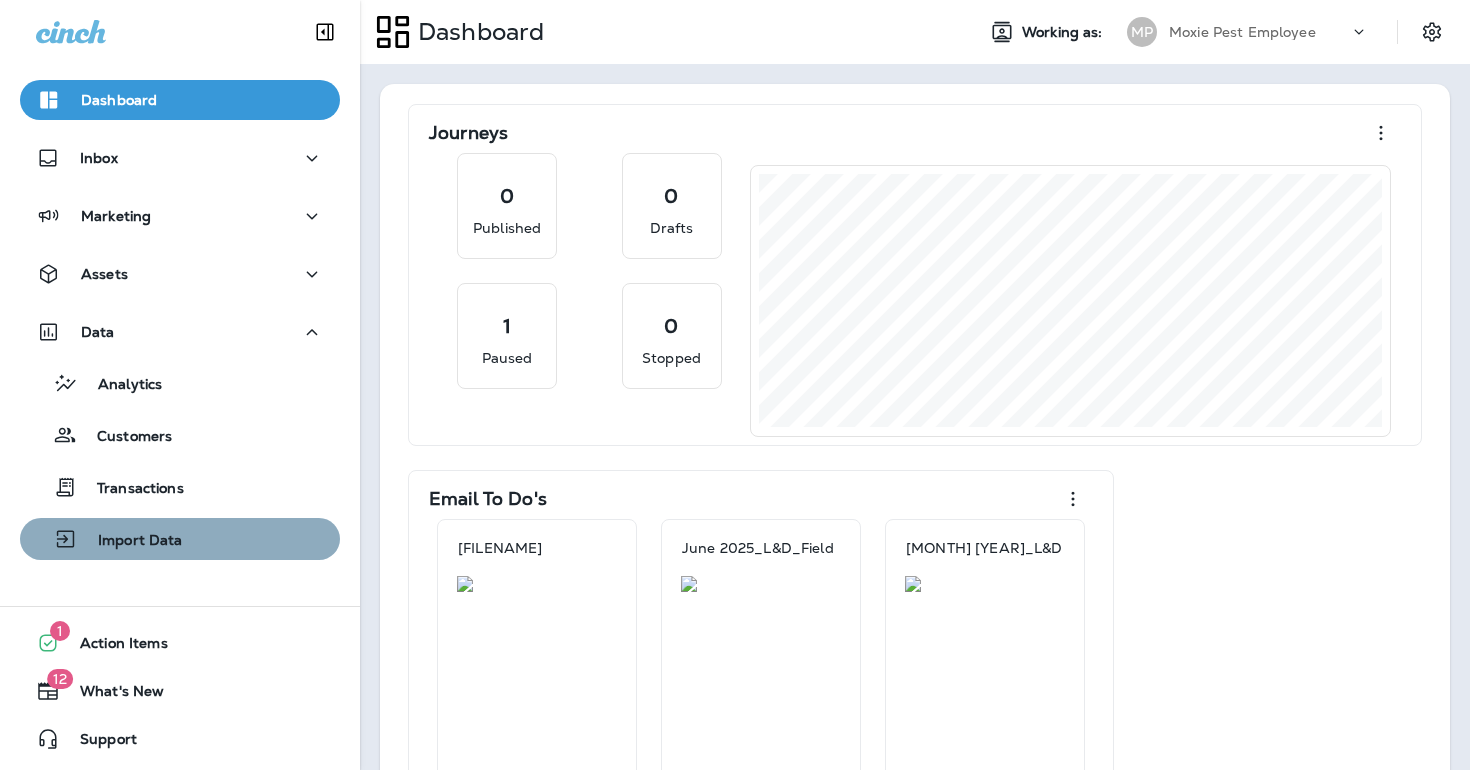 click on "Import Data" at bounding box center (130, 541) 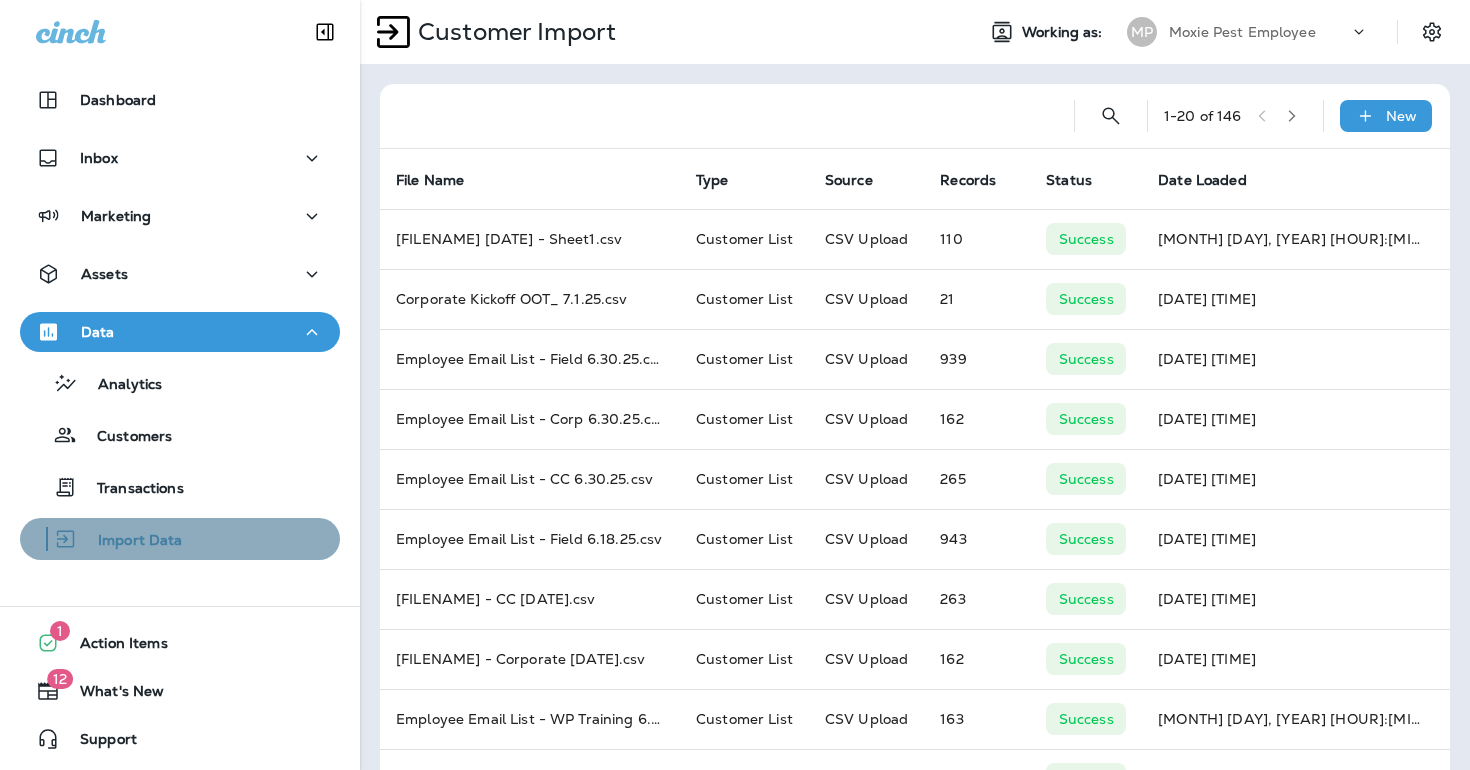 click on "Import Data" at bounding box center (130, 541) 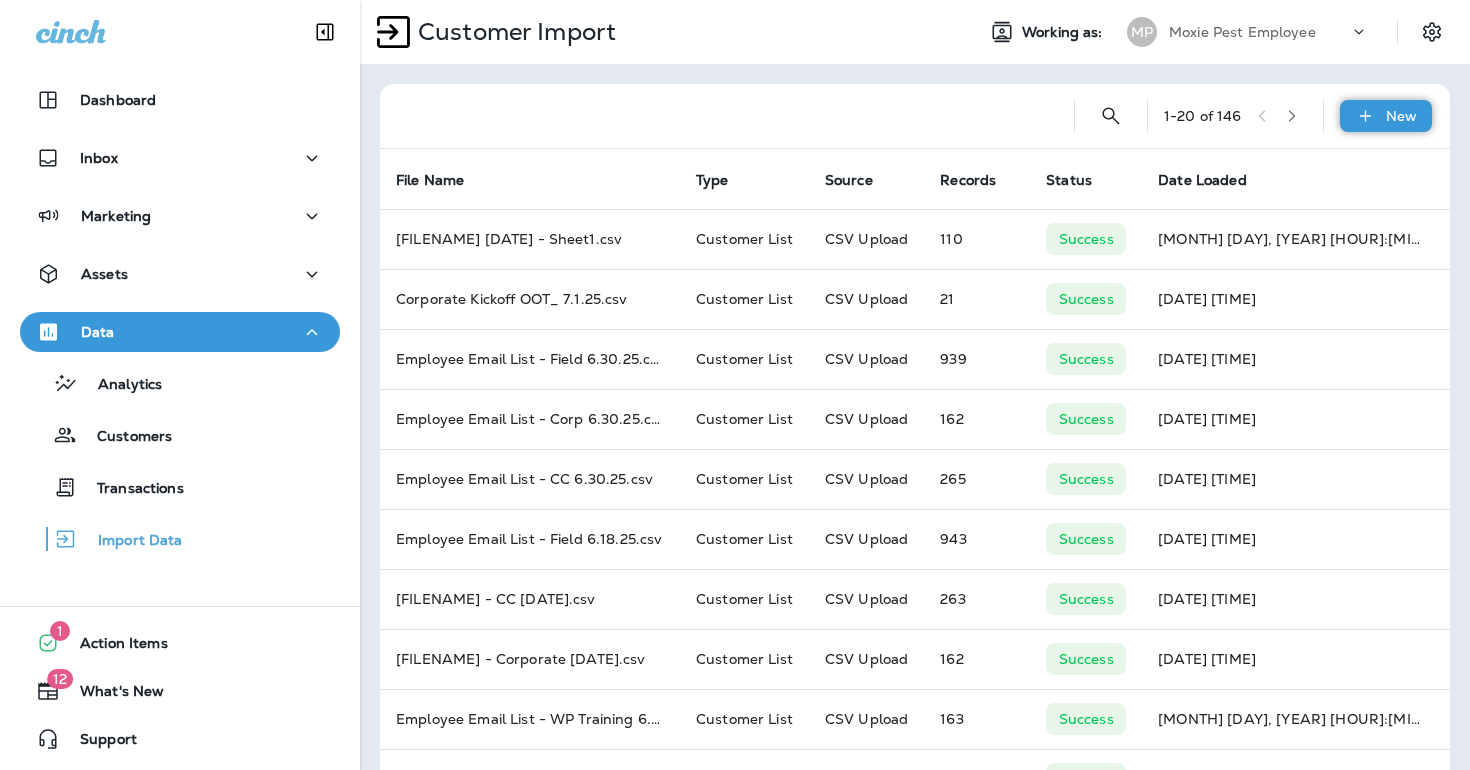 click 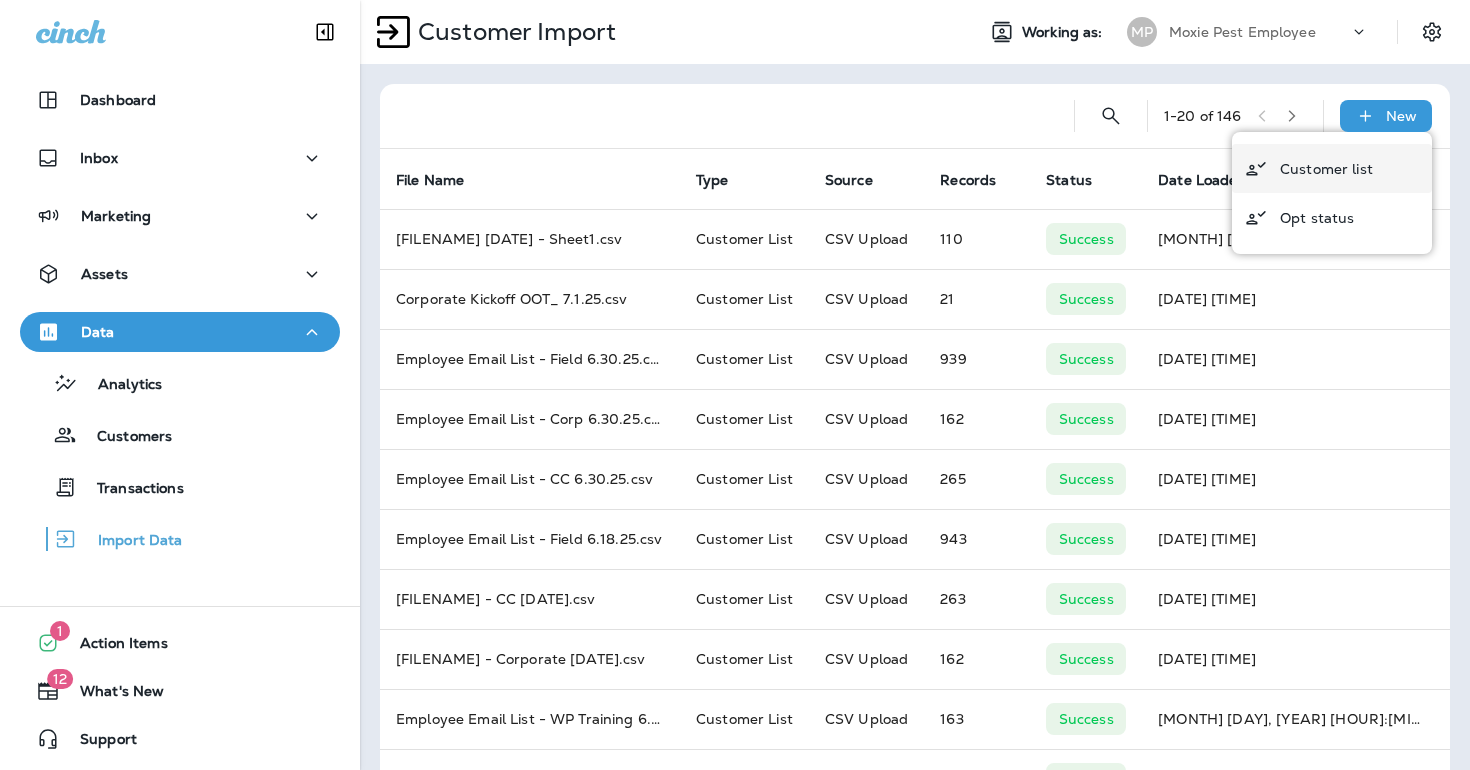 click on "Customer list" at bounding box center (1326, 169) 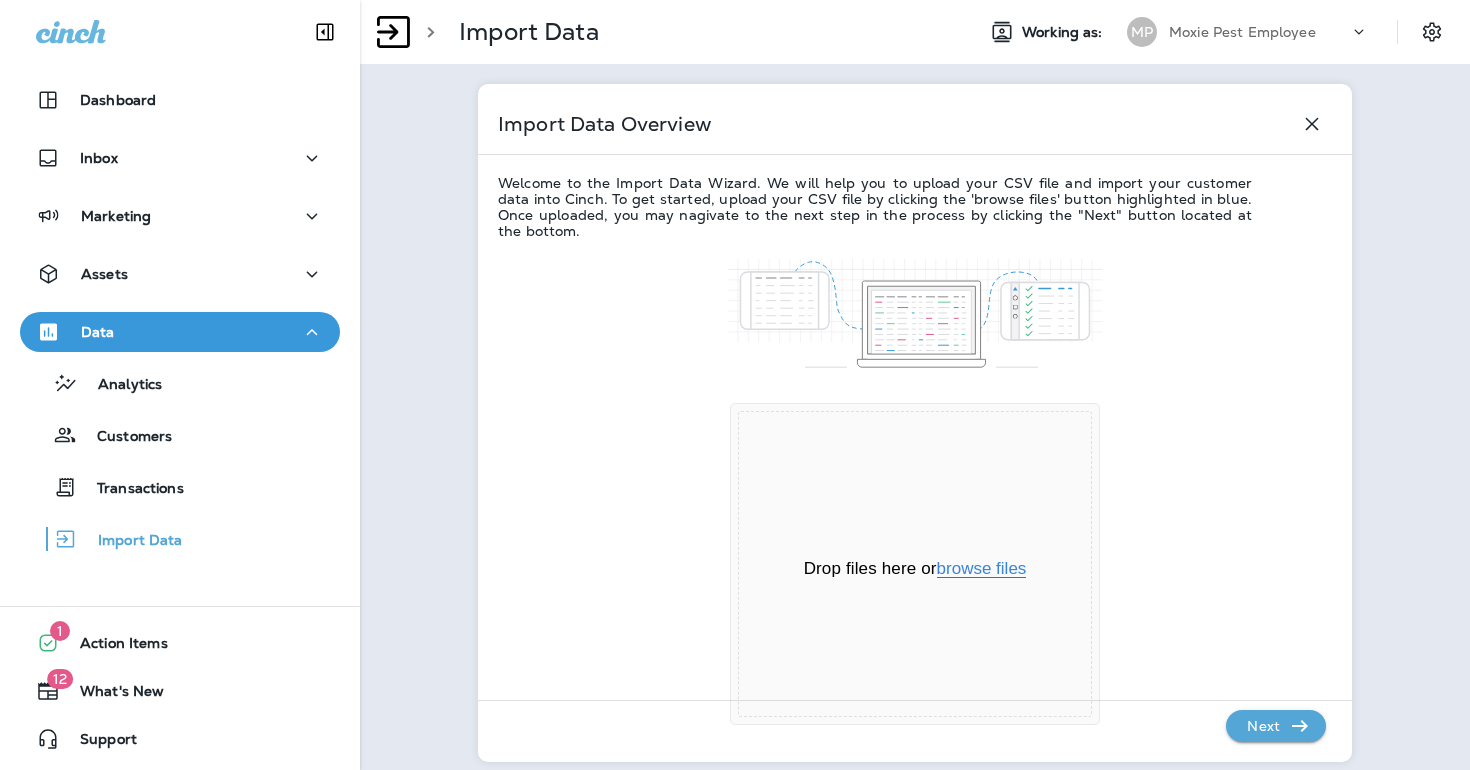click on "browse files" at bounding box center (982, 569) 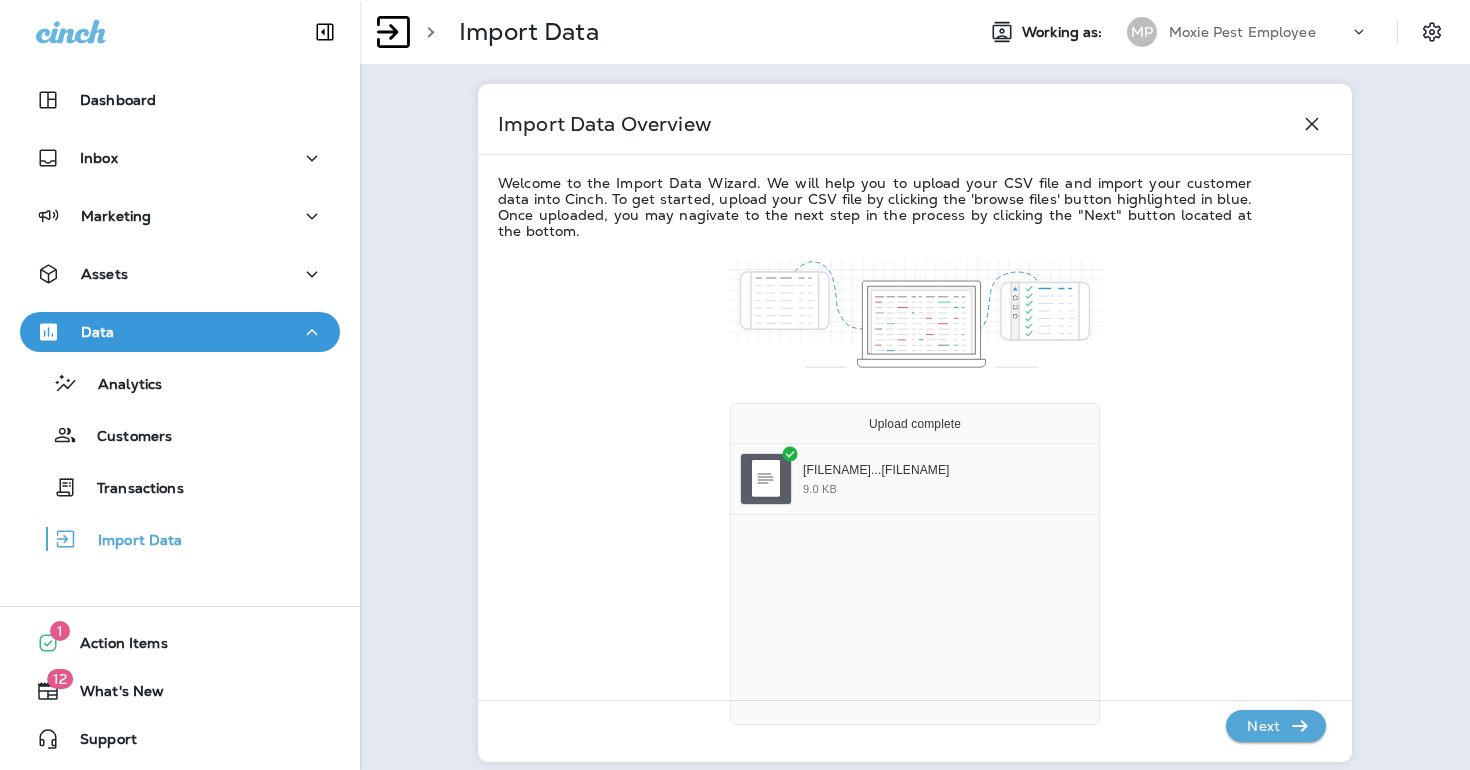 scroll, scrollTop: 145, scrollLeft: 0, axis: vertical 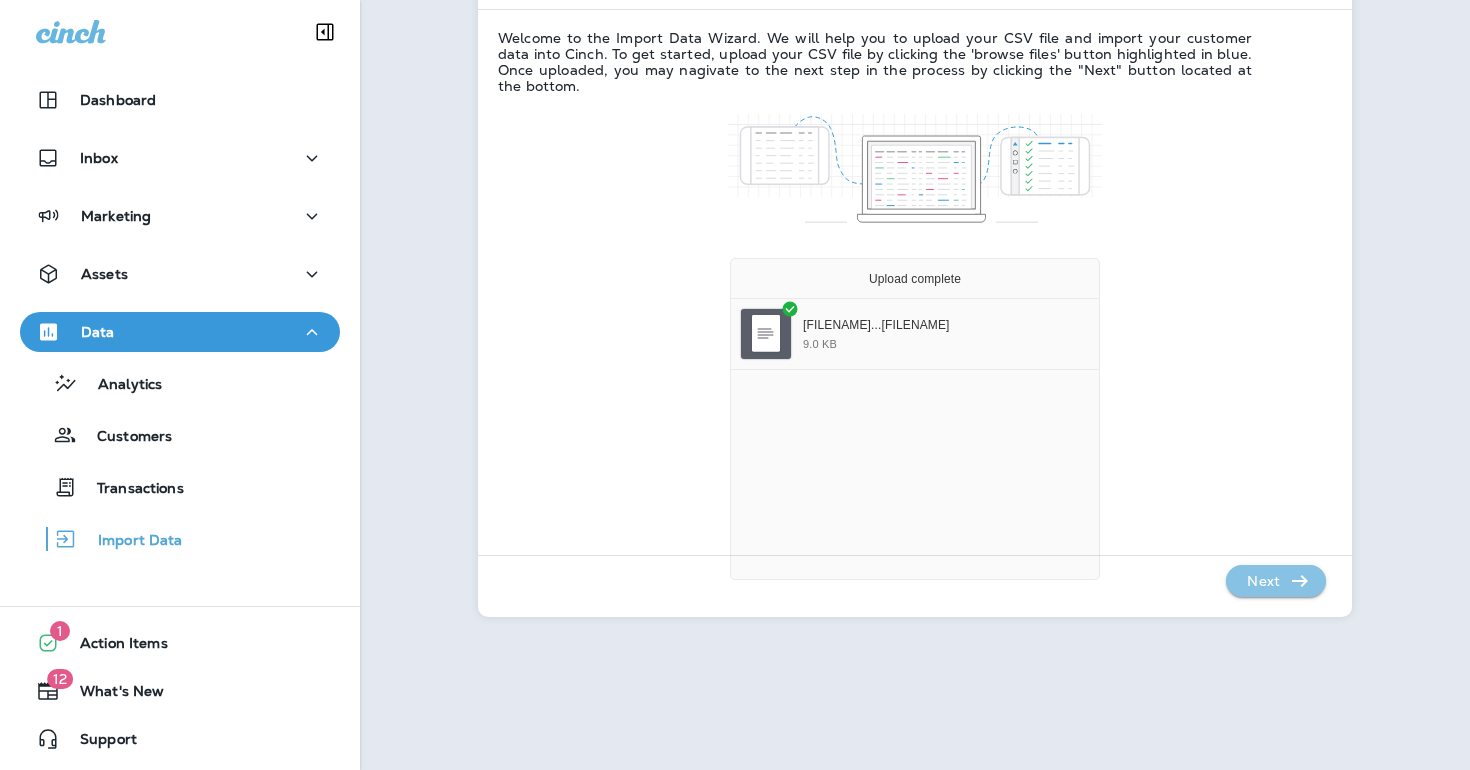 click on "Next" at bounding box center (1263, 581) 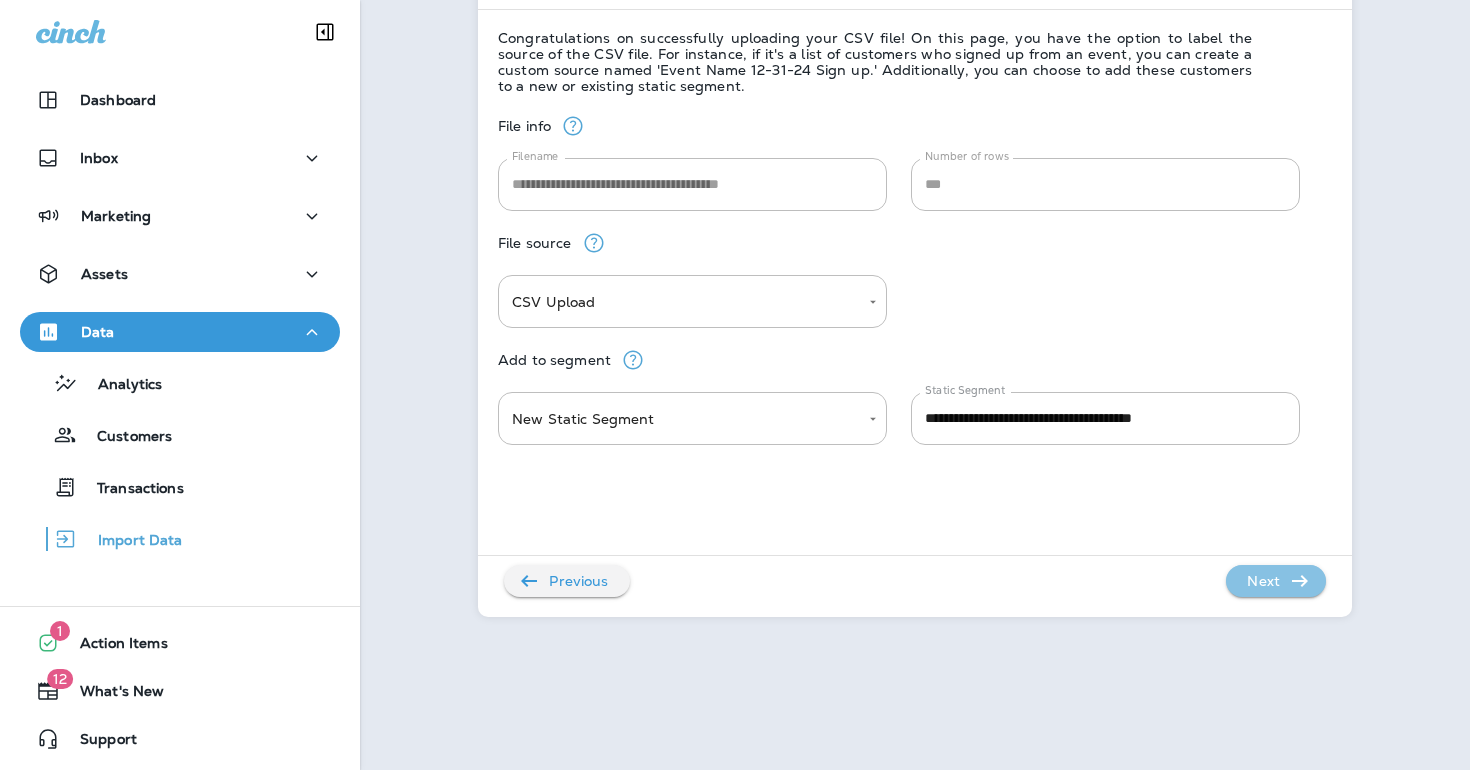 click on "Next" at bounding box center (1263, 581) 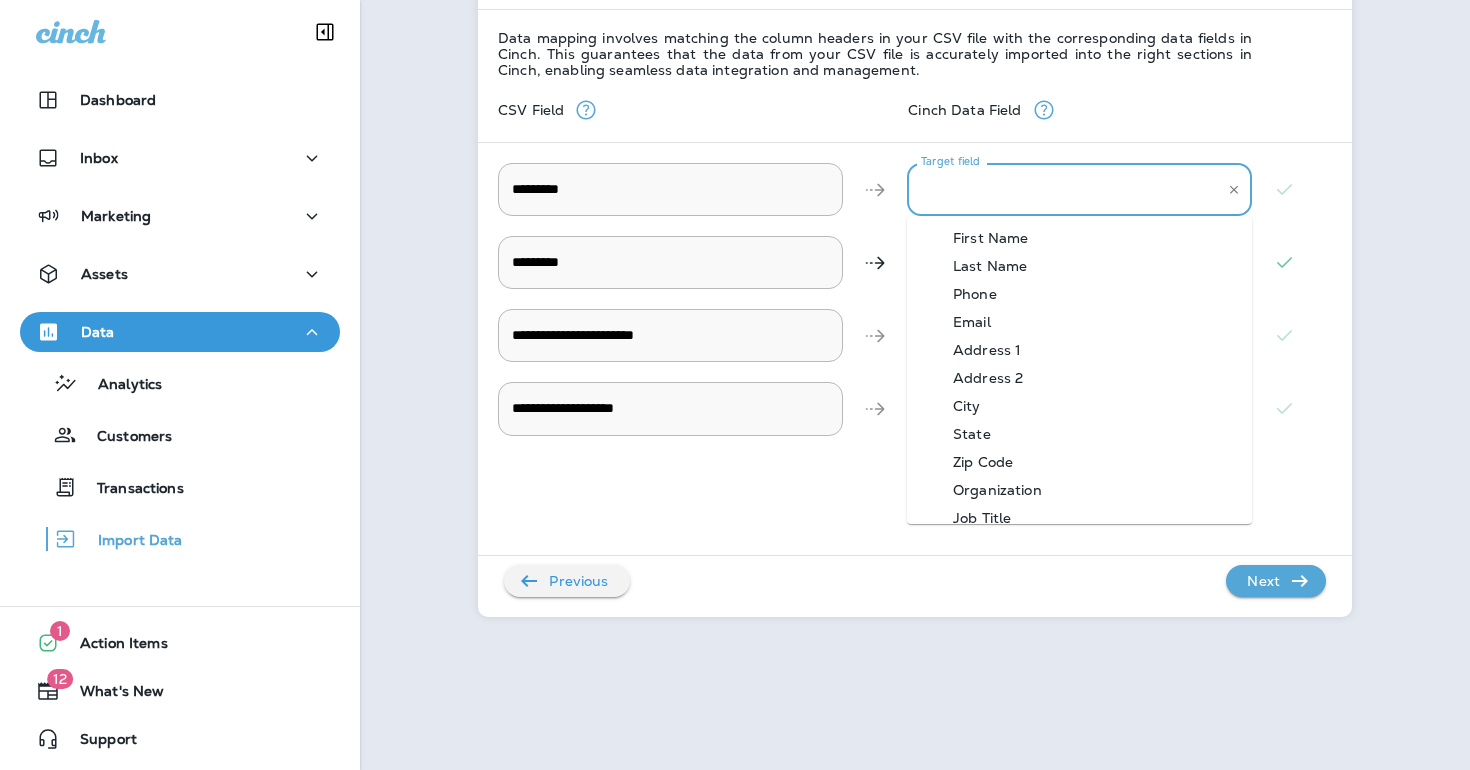 click on "Target field" at bounding box center [1064, 189] 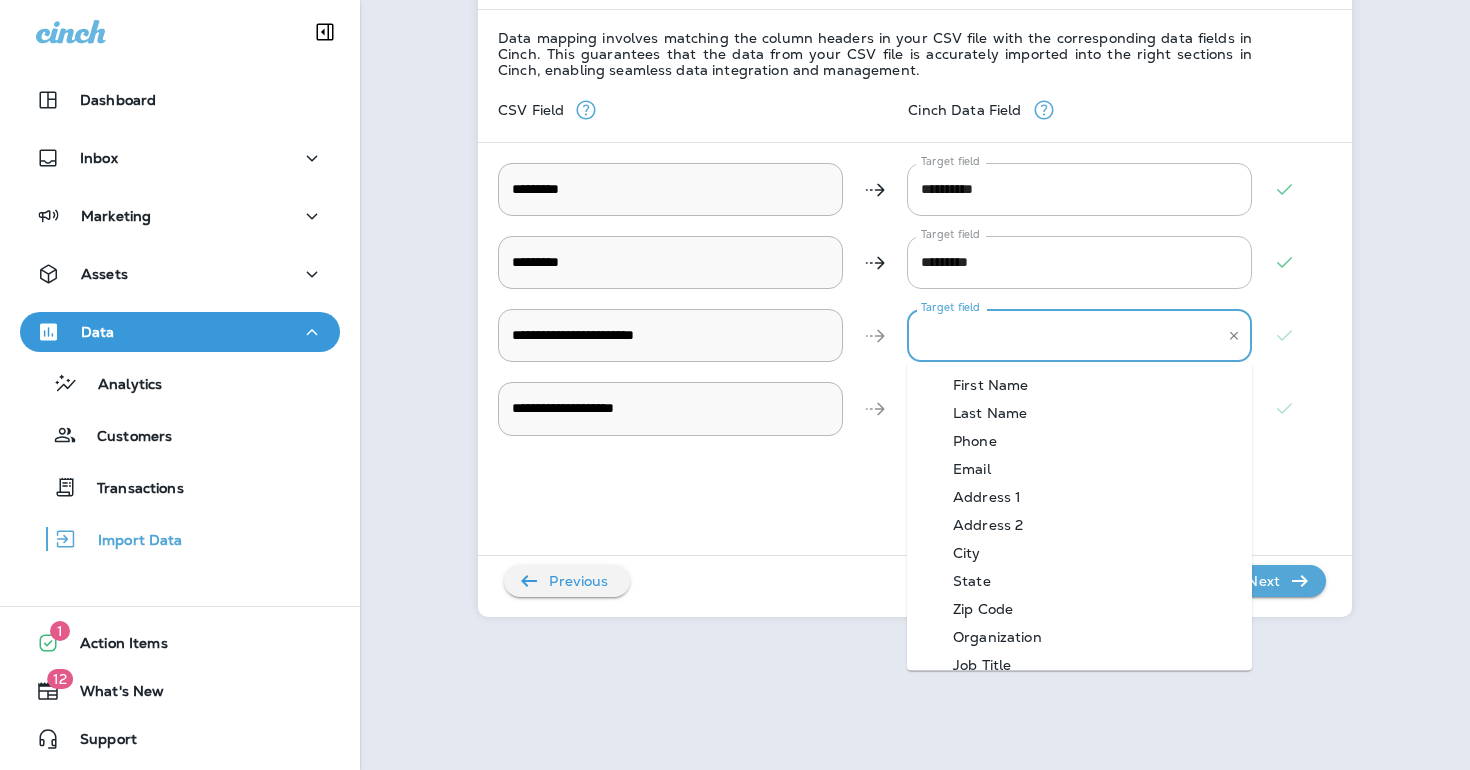 click on "Target field" at bounding box center [1064, 335] 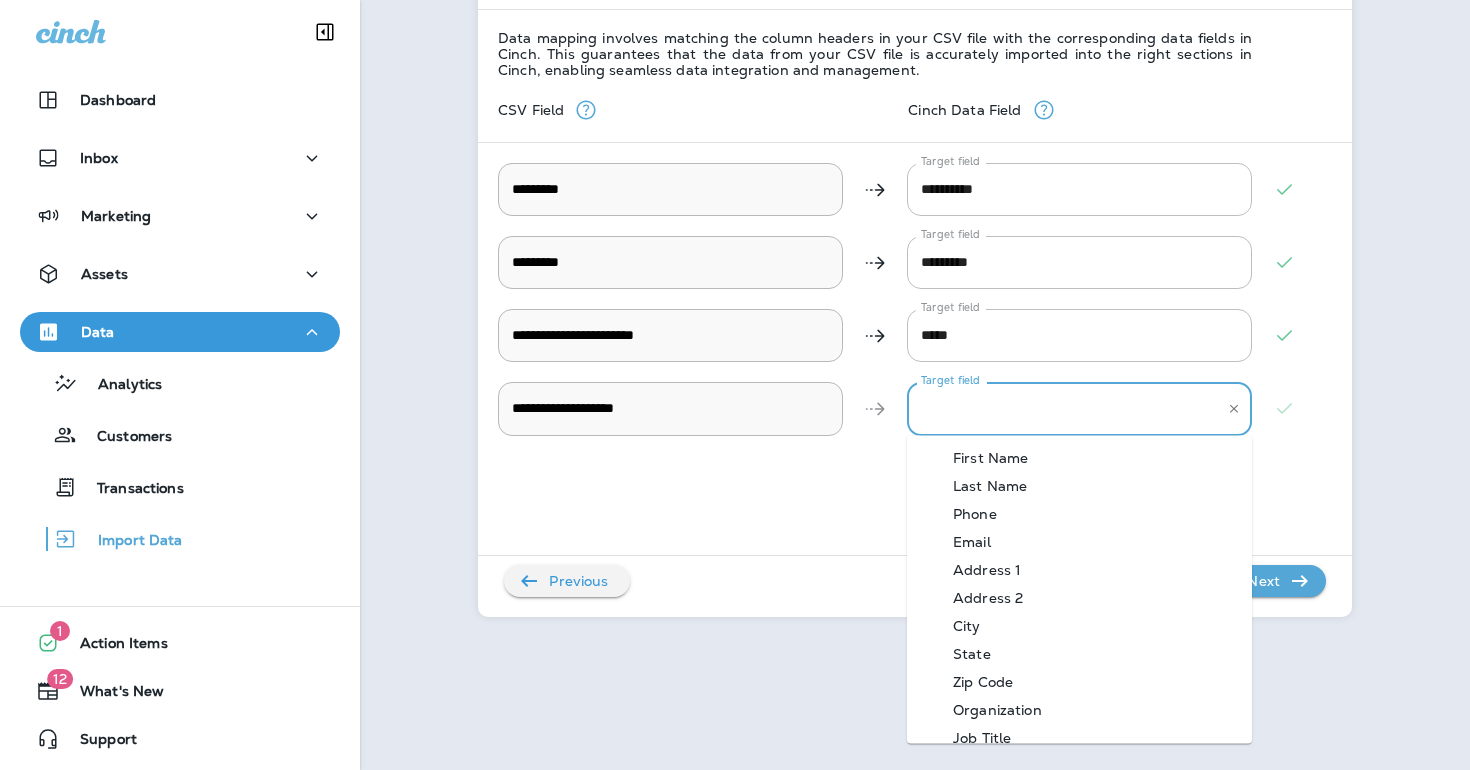 click on "Target field" at bounding box center [1064, 408] 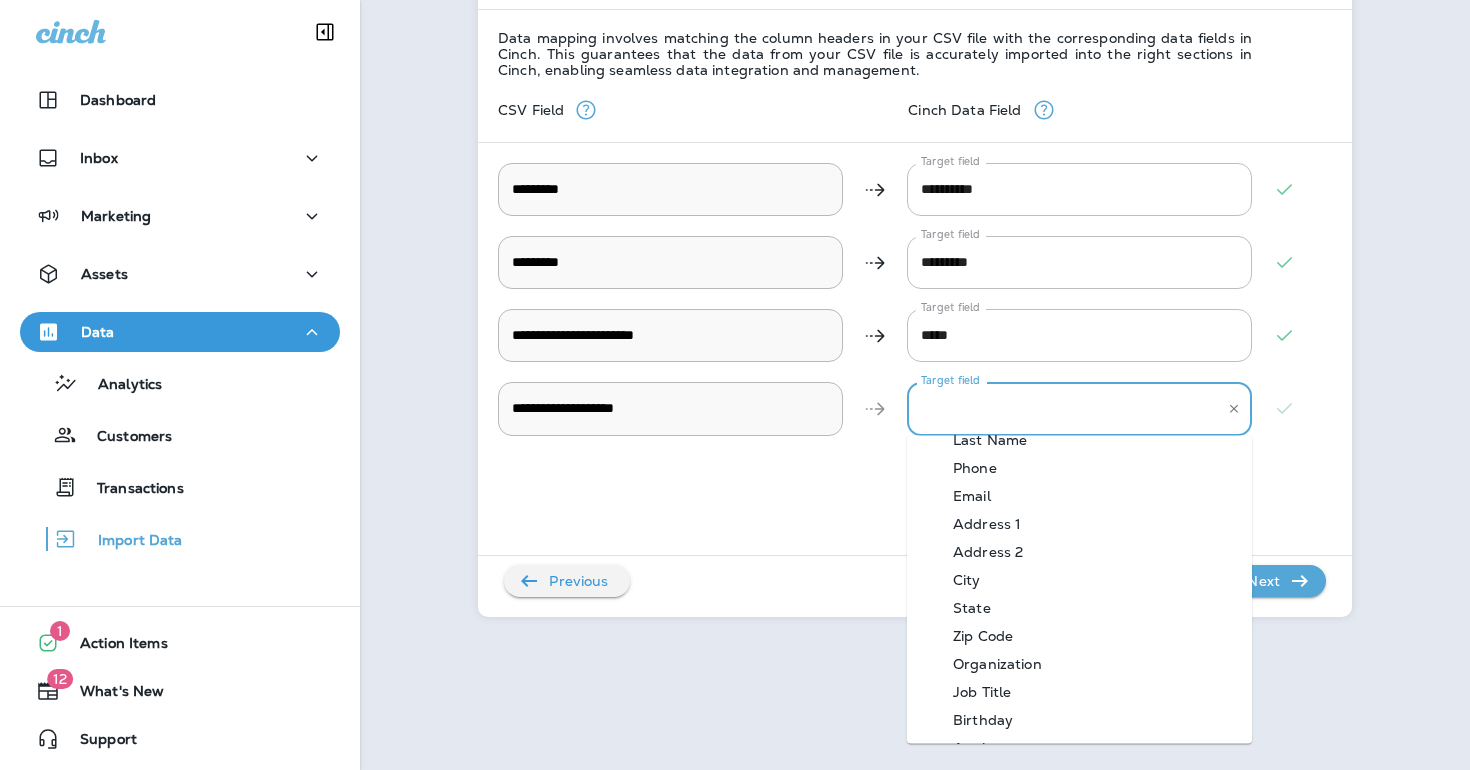 scroll, scrollTop: 47, scrollLeft: 0, axis: vertical 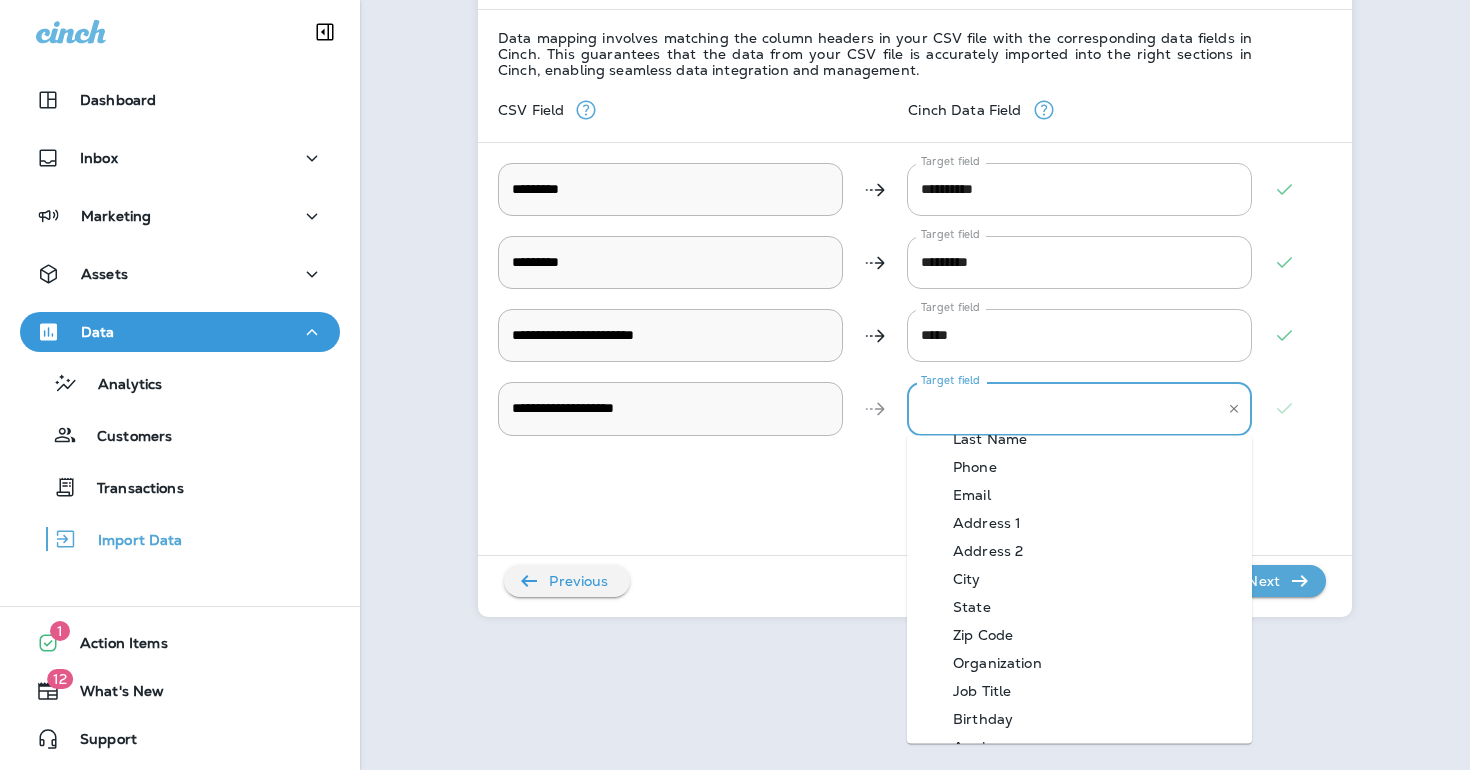 click on "Organization" at bounding box center (997, 663) 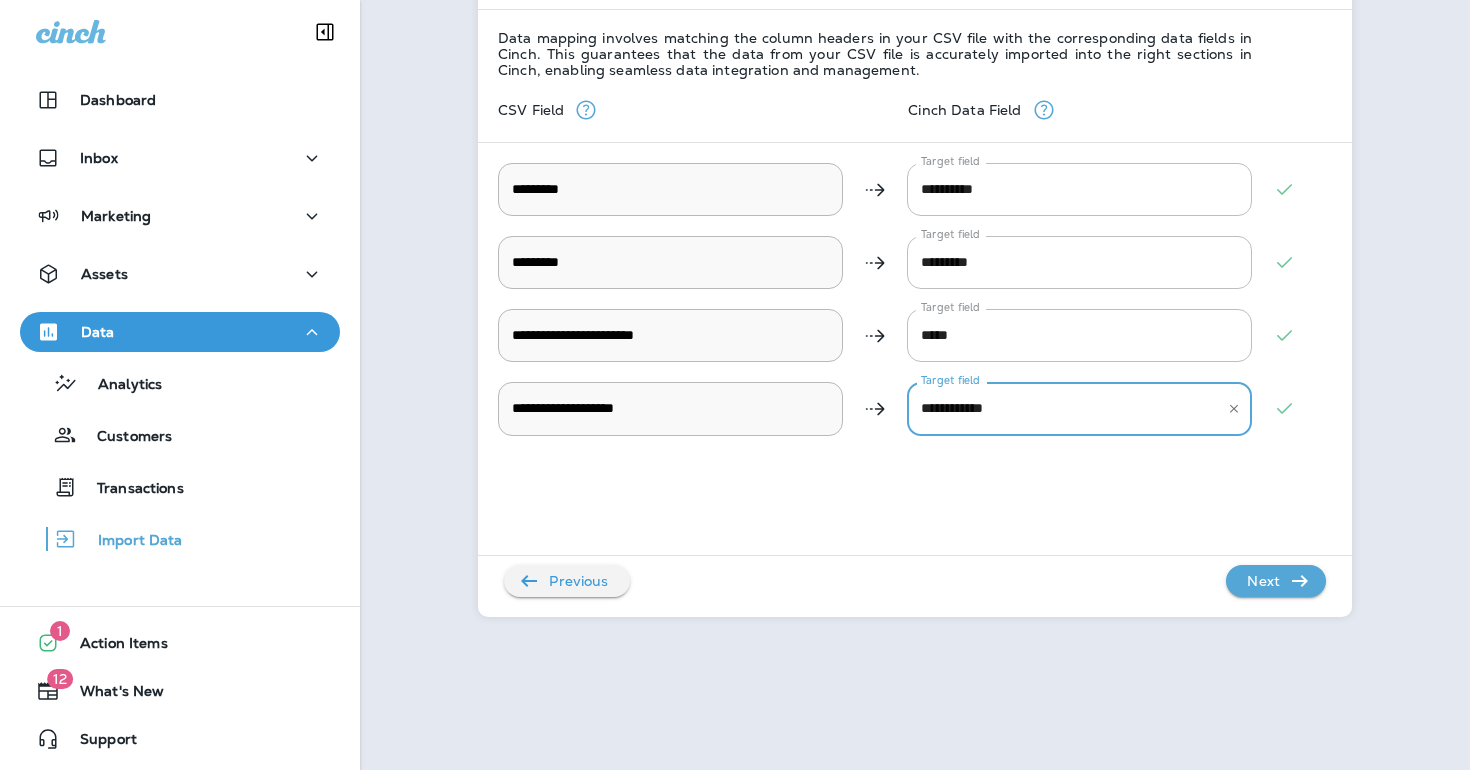 click on "Next" at bounding box center [1263, 581] 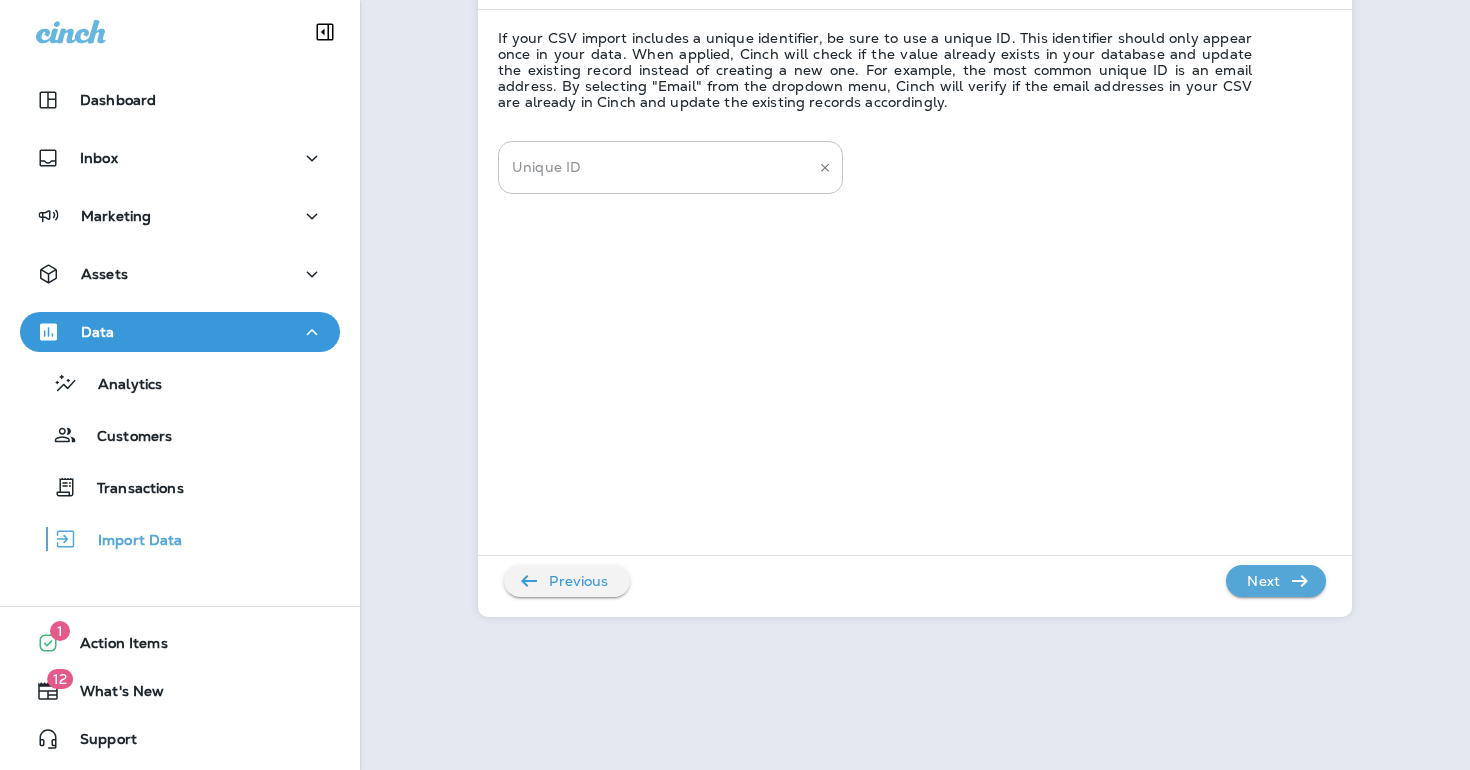 click on "Unique ID" at bounding box center [655, 167] 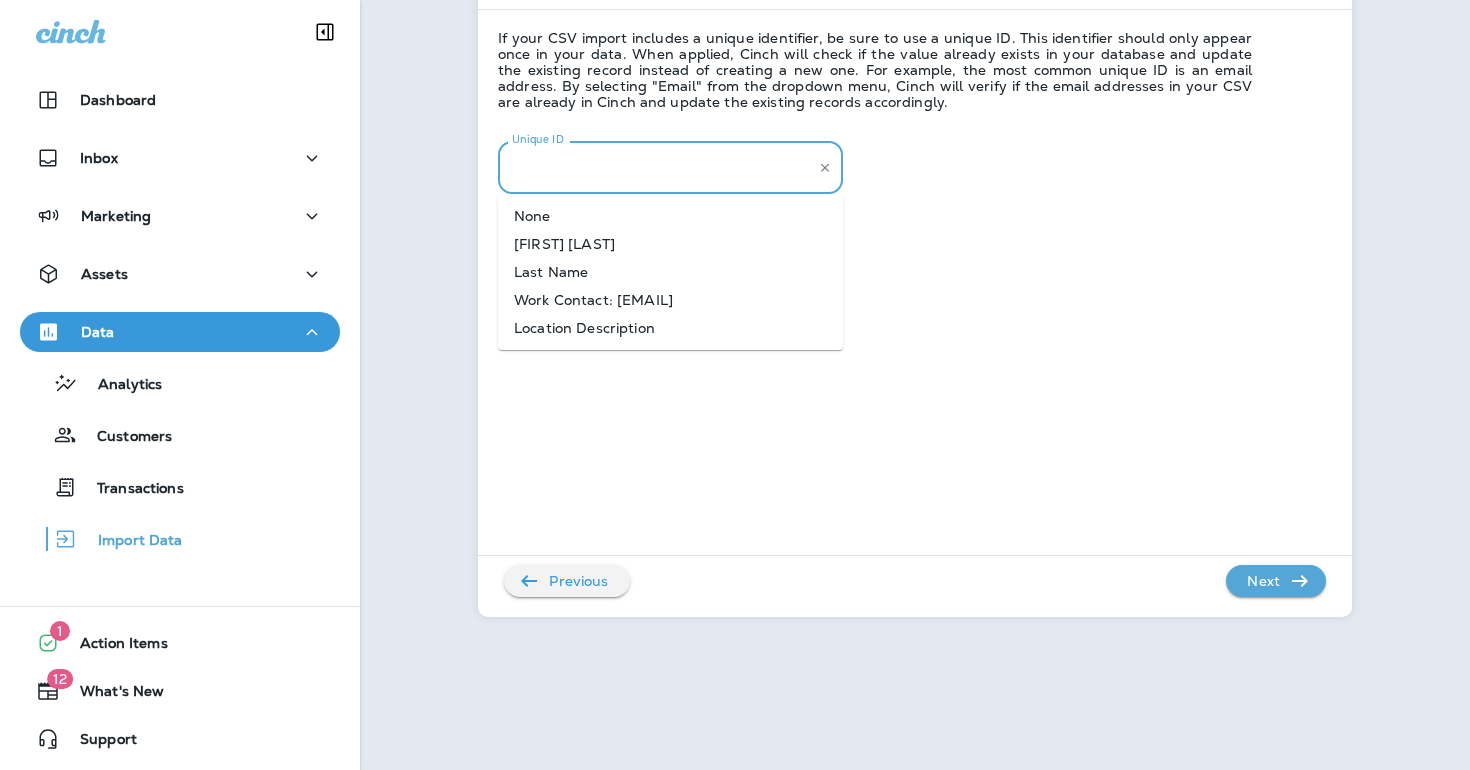 click on "Work Contact: [EMAIL]" at bounding box center [670, 300] 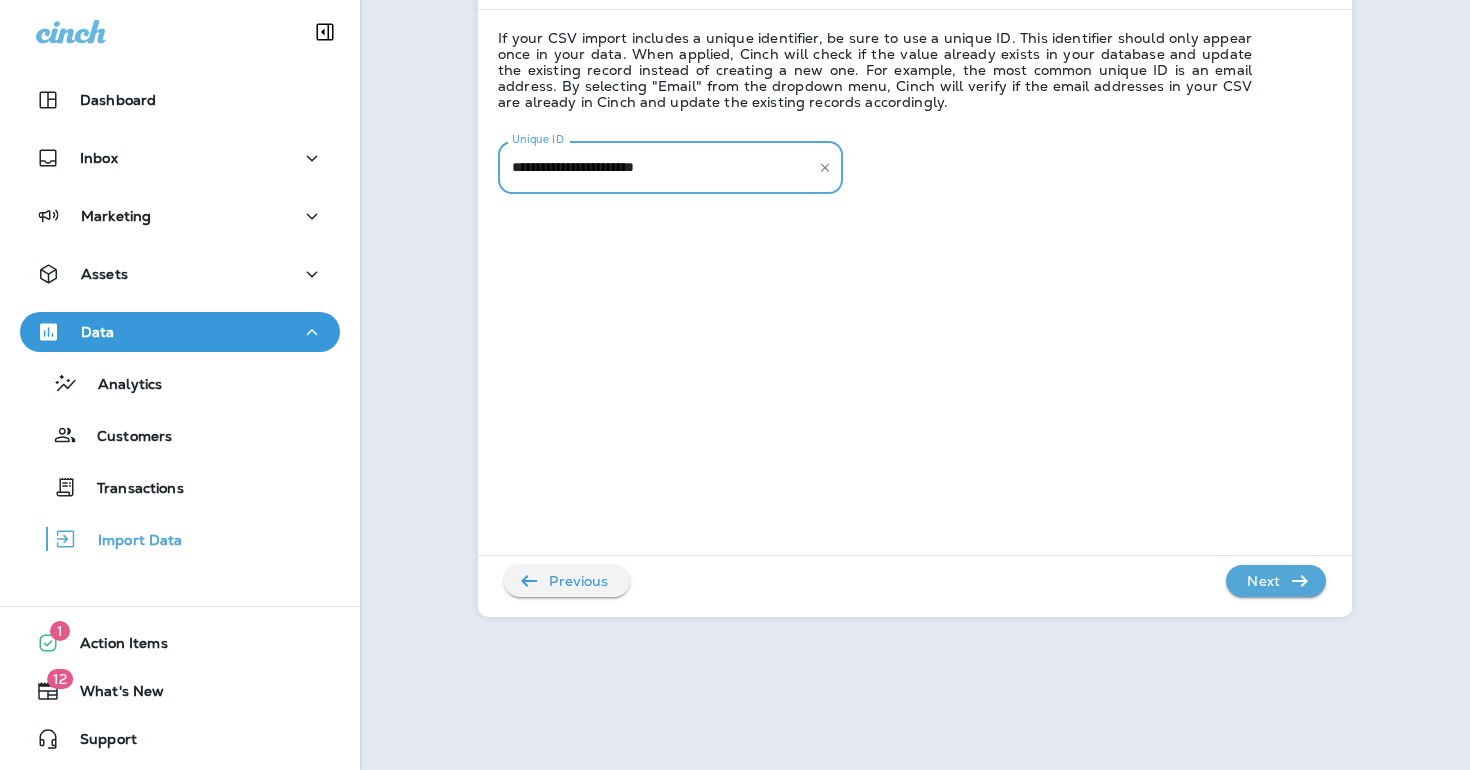 click on "Next" at bounding box center (1263, 581) 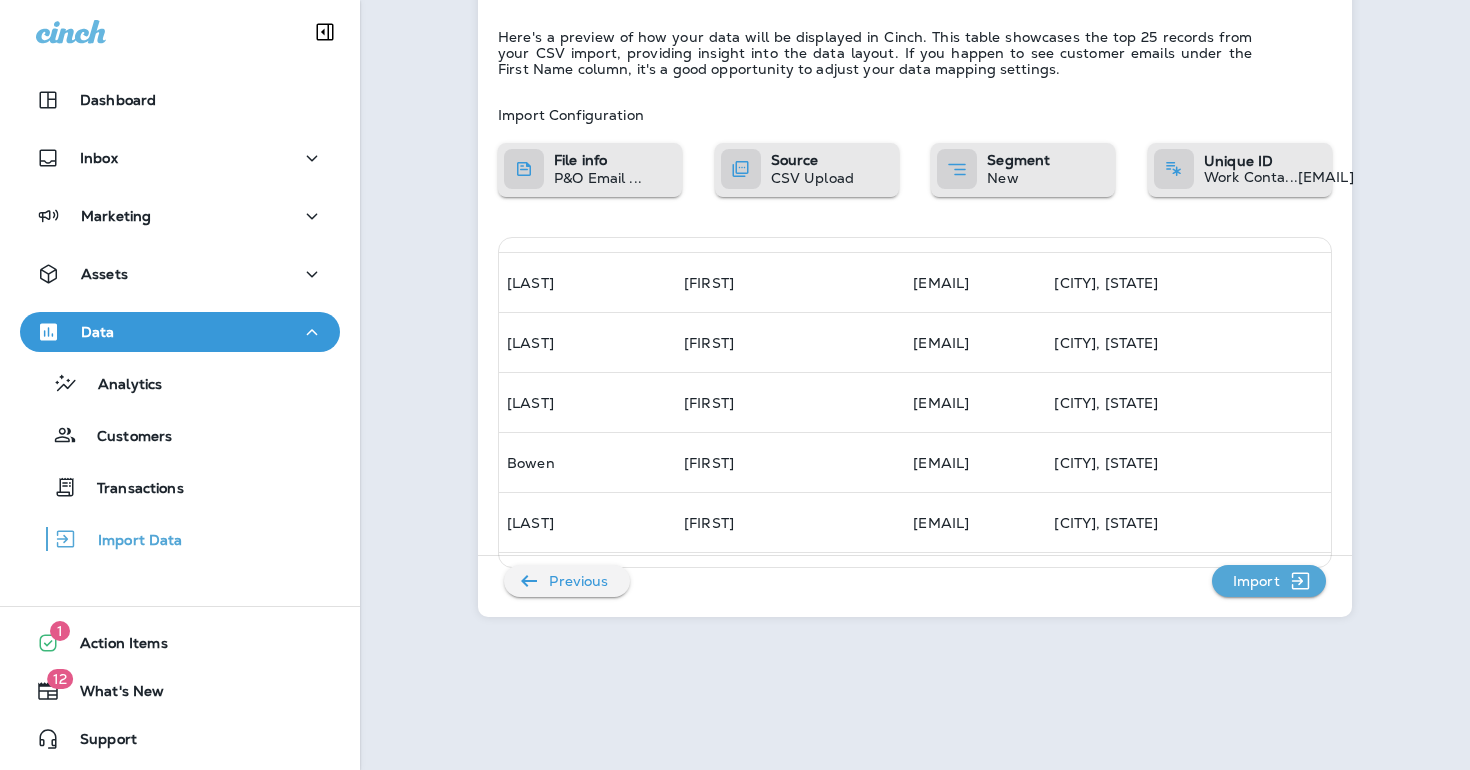 scroll, scrollTop: 1050, scrollLeft: 0, axis: vertical 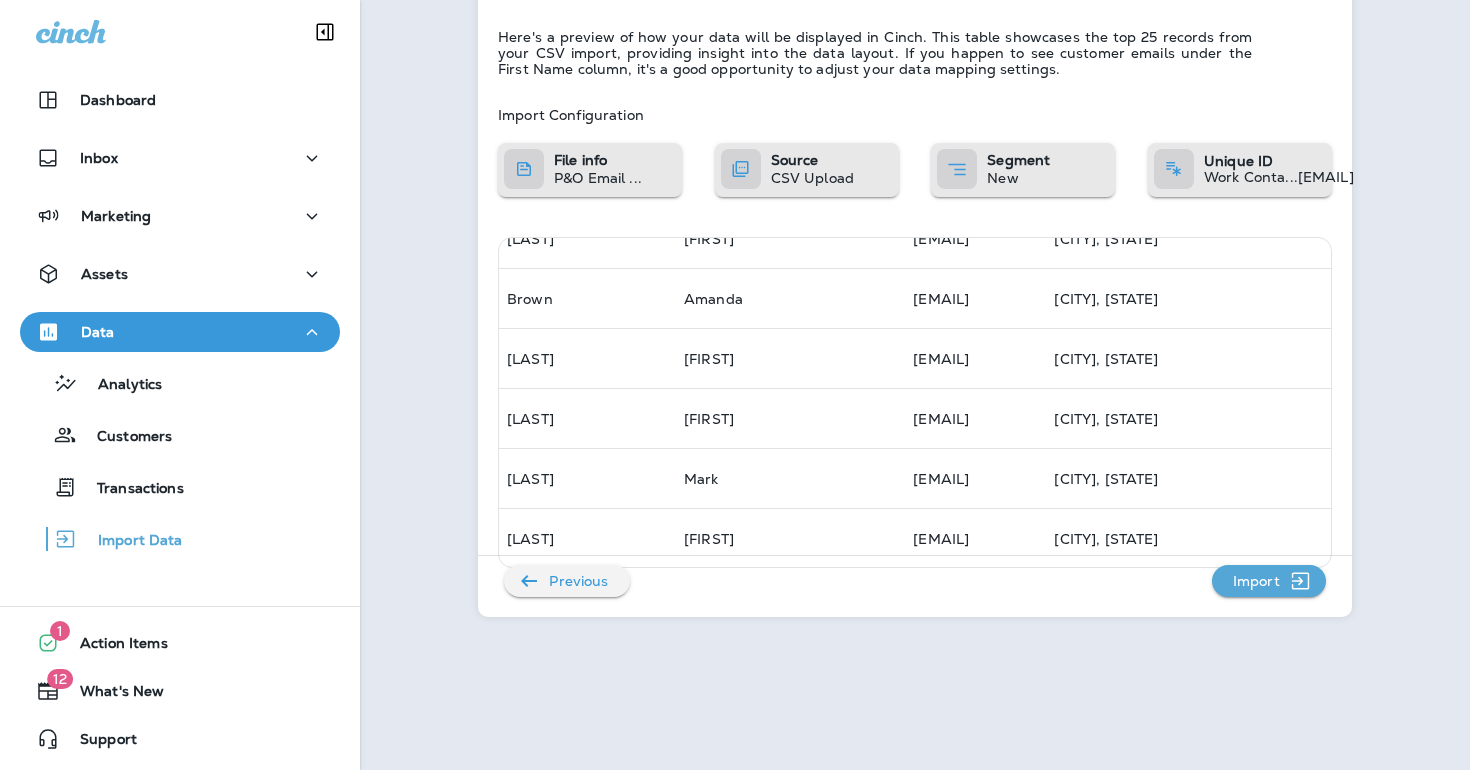 click on "Import" at bounding box center (1256, 581) 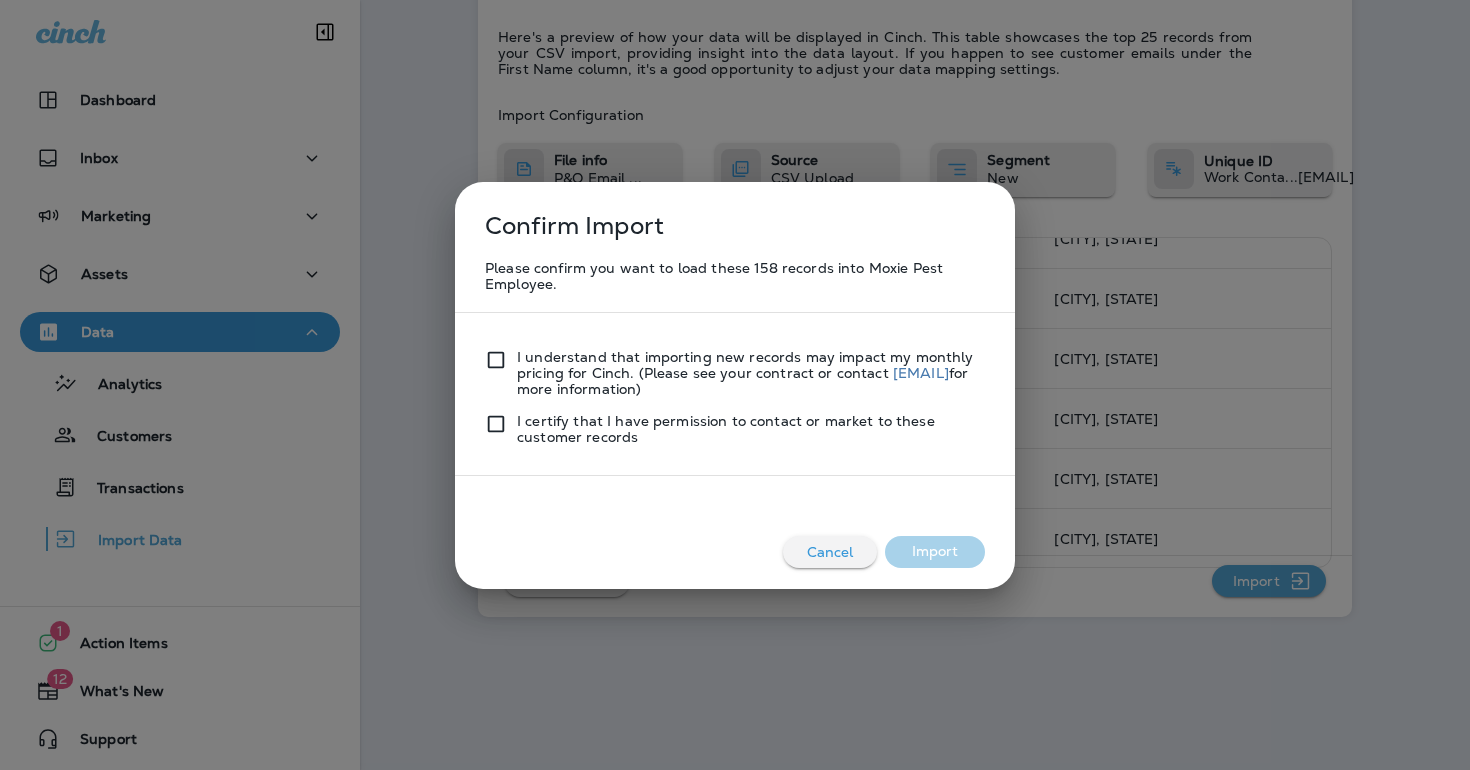 click on "I certify that I have permission to contact or market to these customer records" at bounding box center (751, 429) 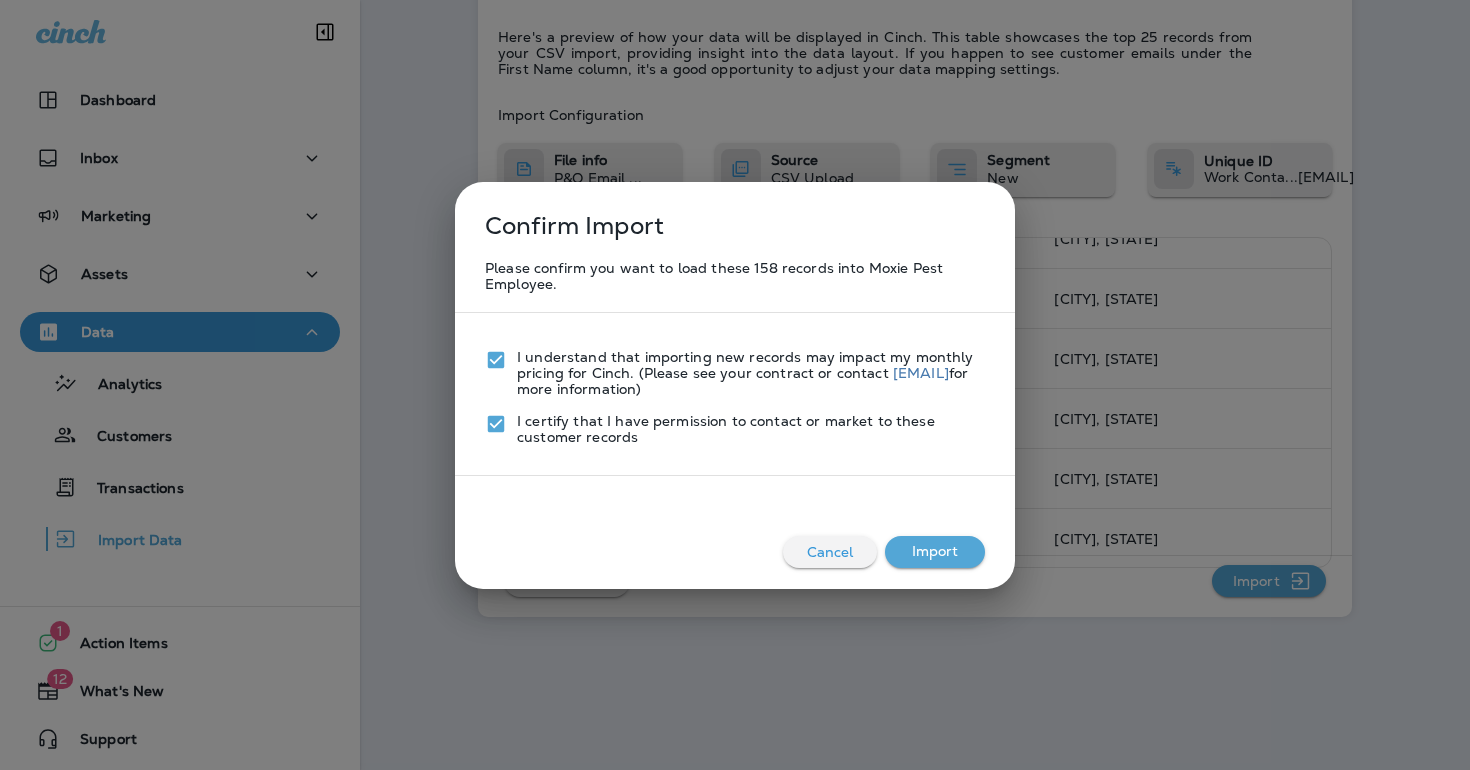 click on "Import" at bounding box center (935, 552) 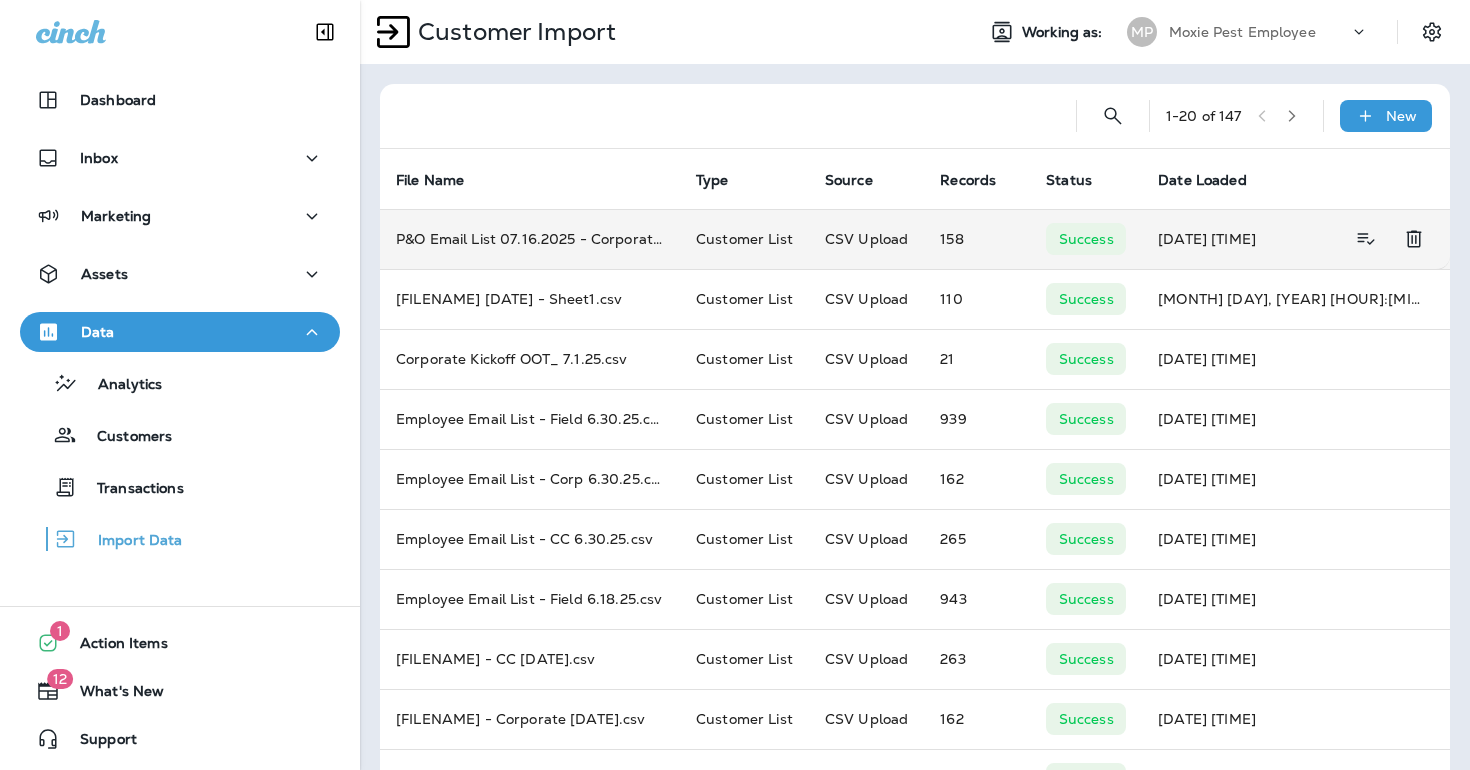 click on "Customer List" at bounding box center (744, 239) 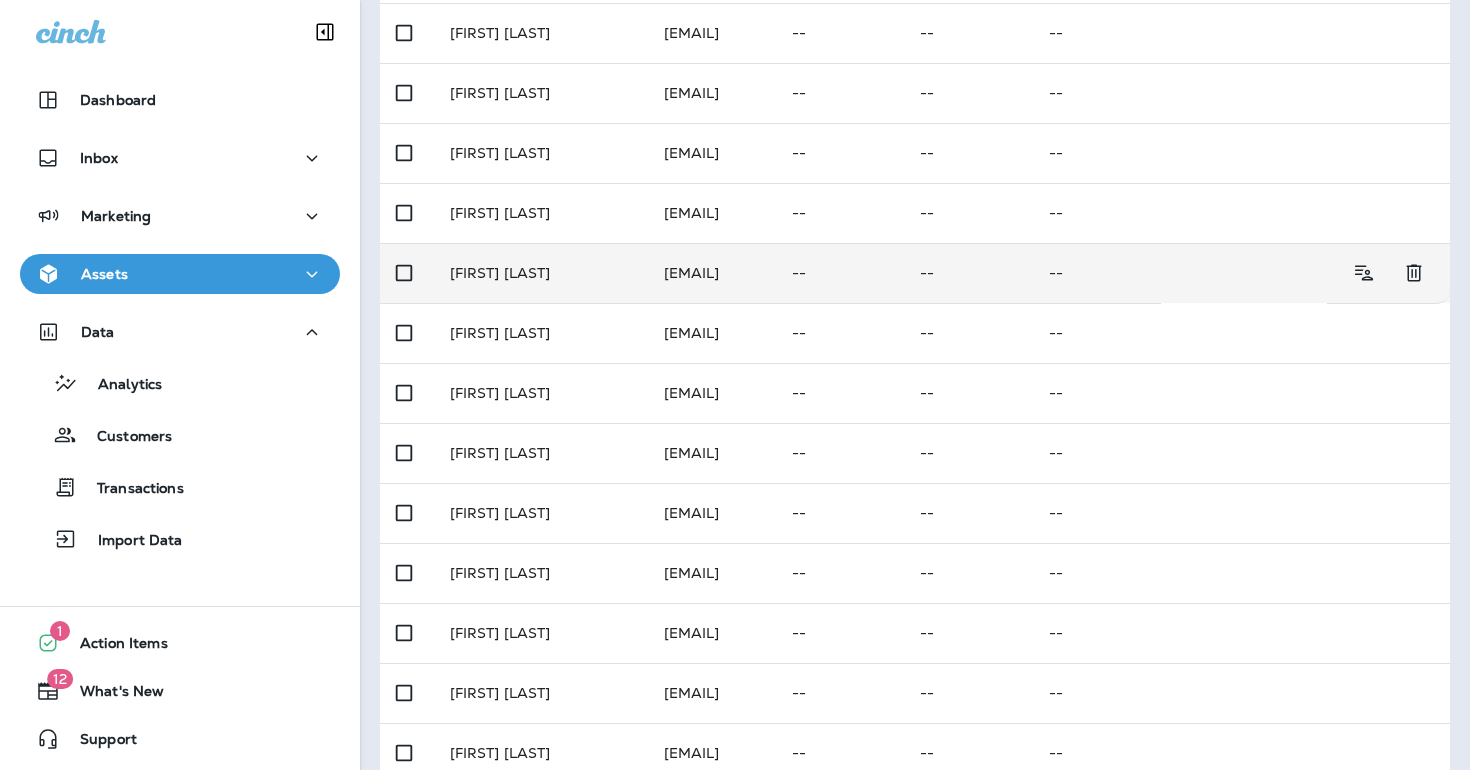 scroll, scrollTop: 0, scrollLeft: 0, axis: both 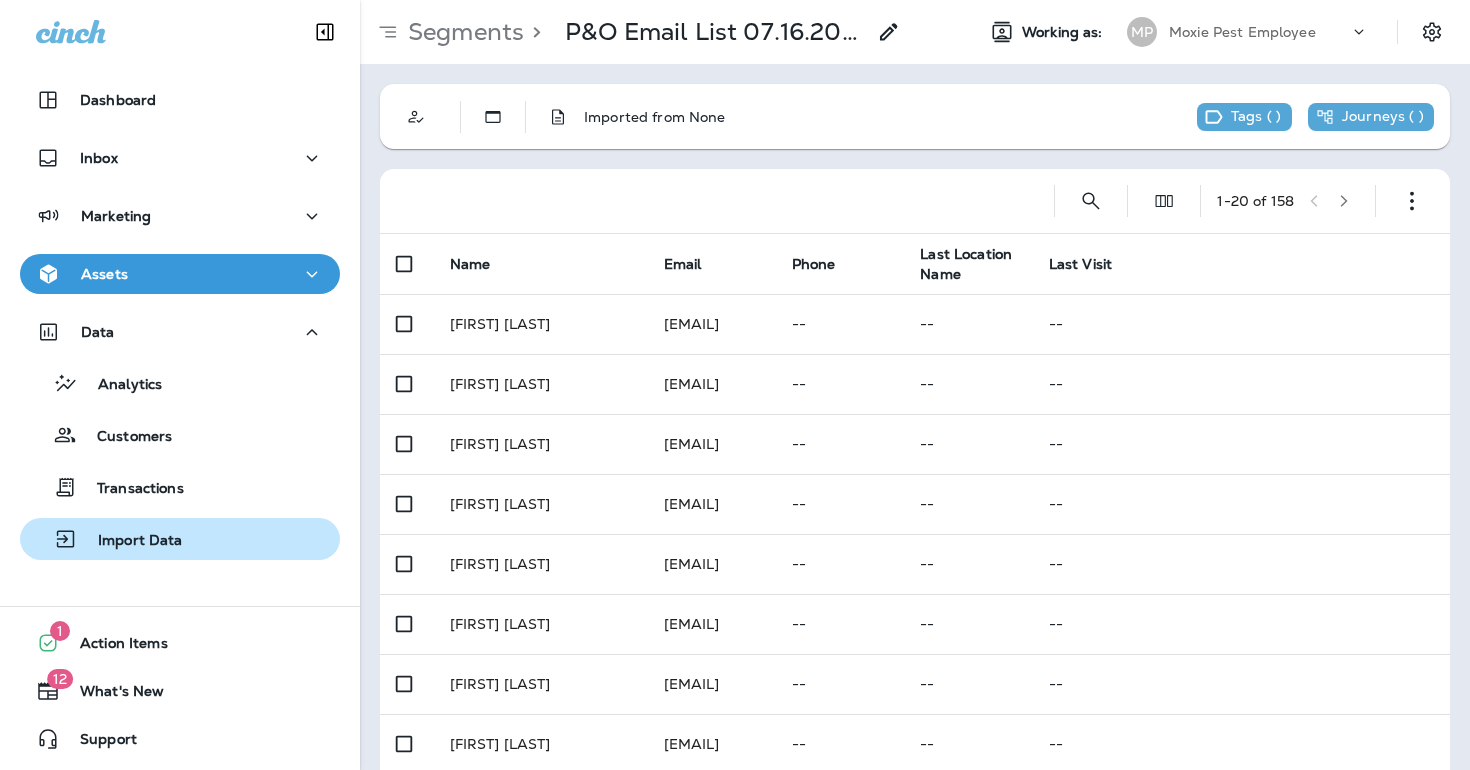 click on "Import Data" at bounding box center [180, 539] 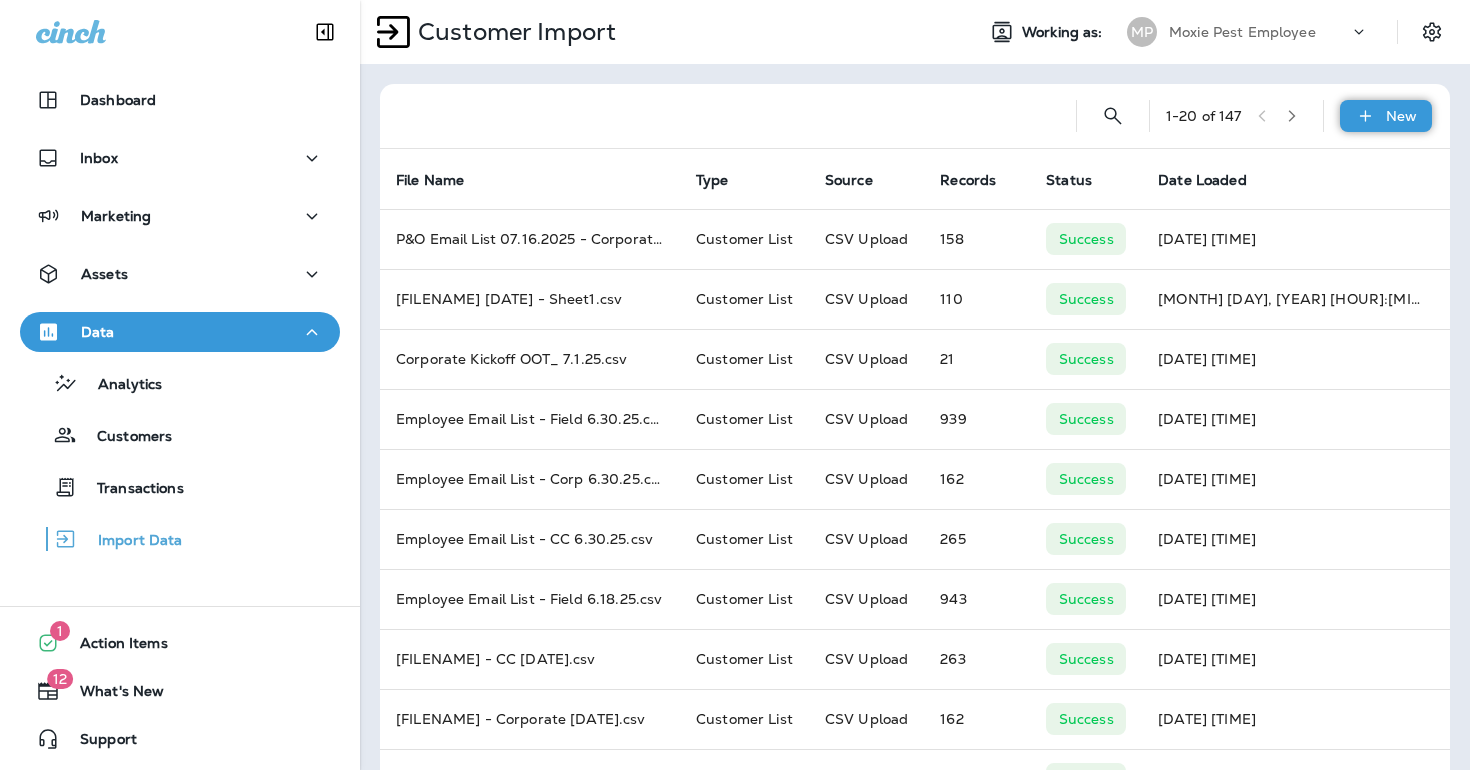 click 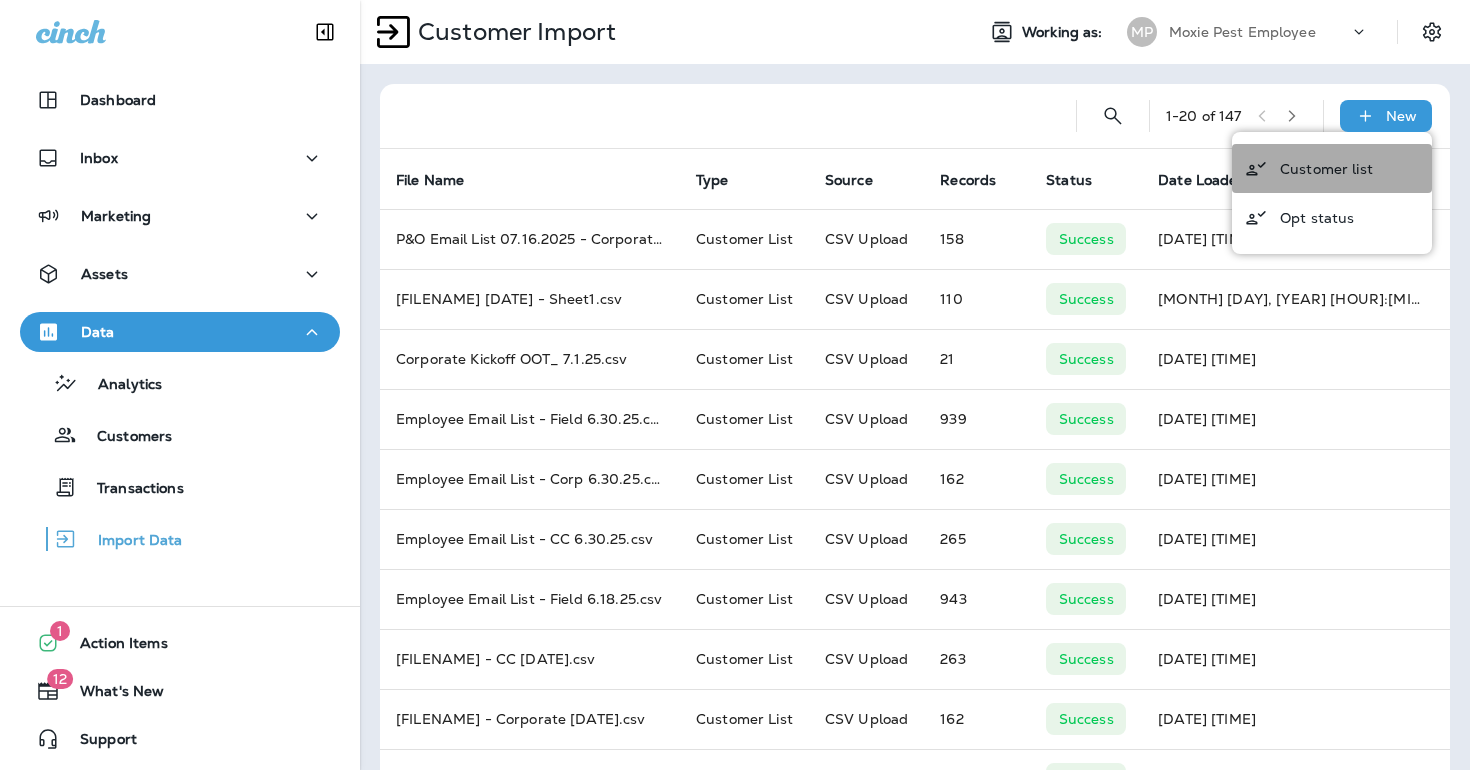 click on "Customer list" at bounding box center [1326, 169] 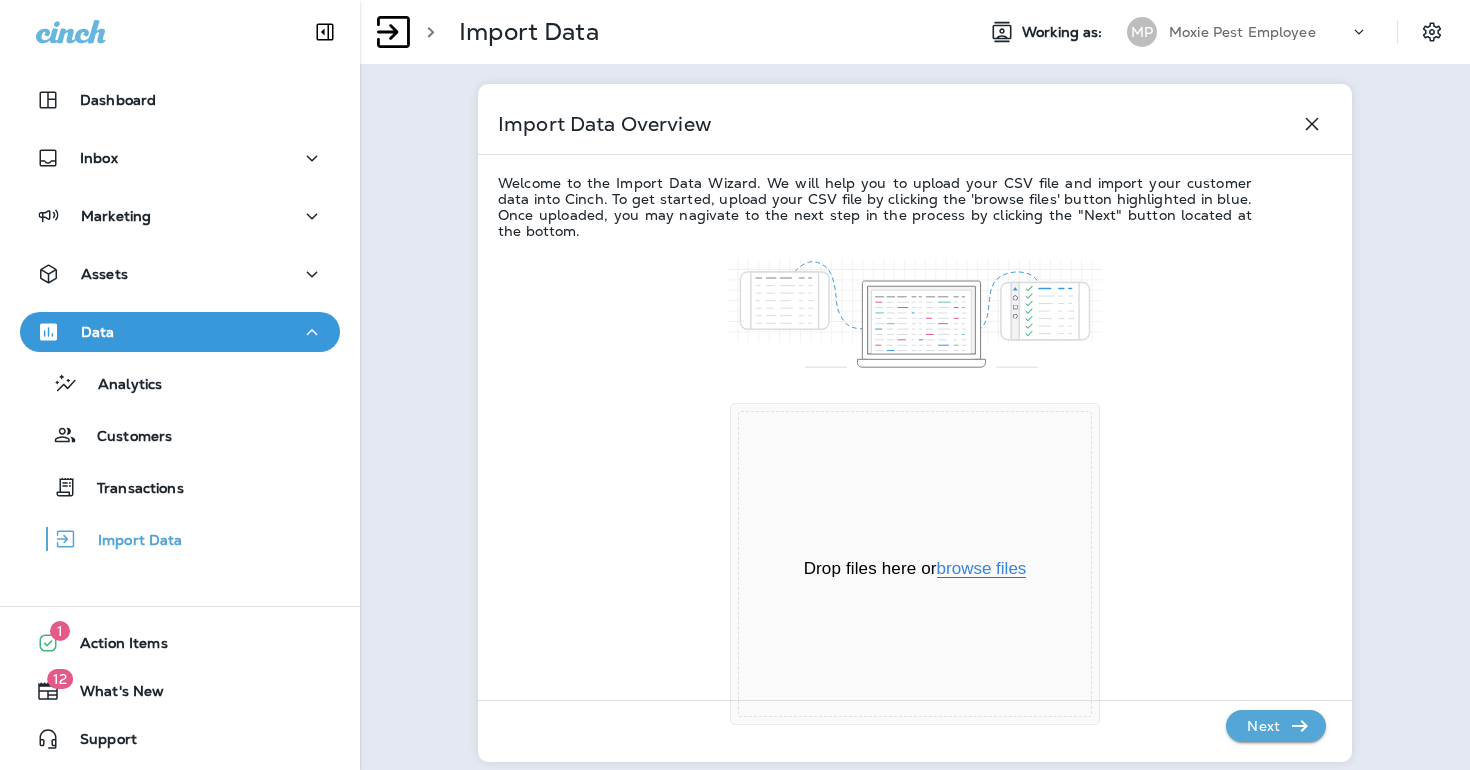 click on "browse files" at bounding box center [982, 569] 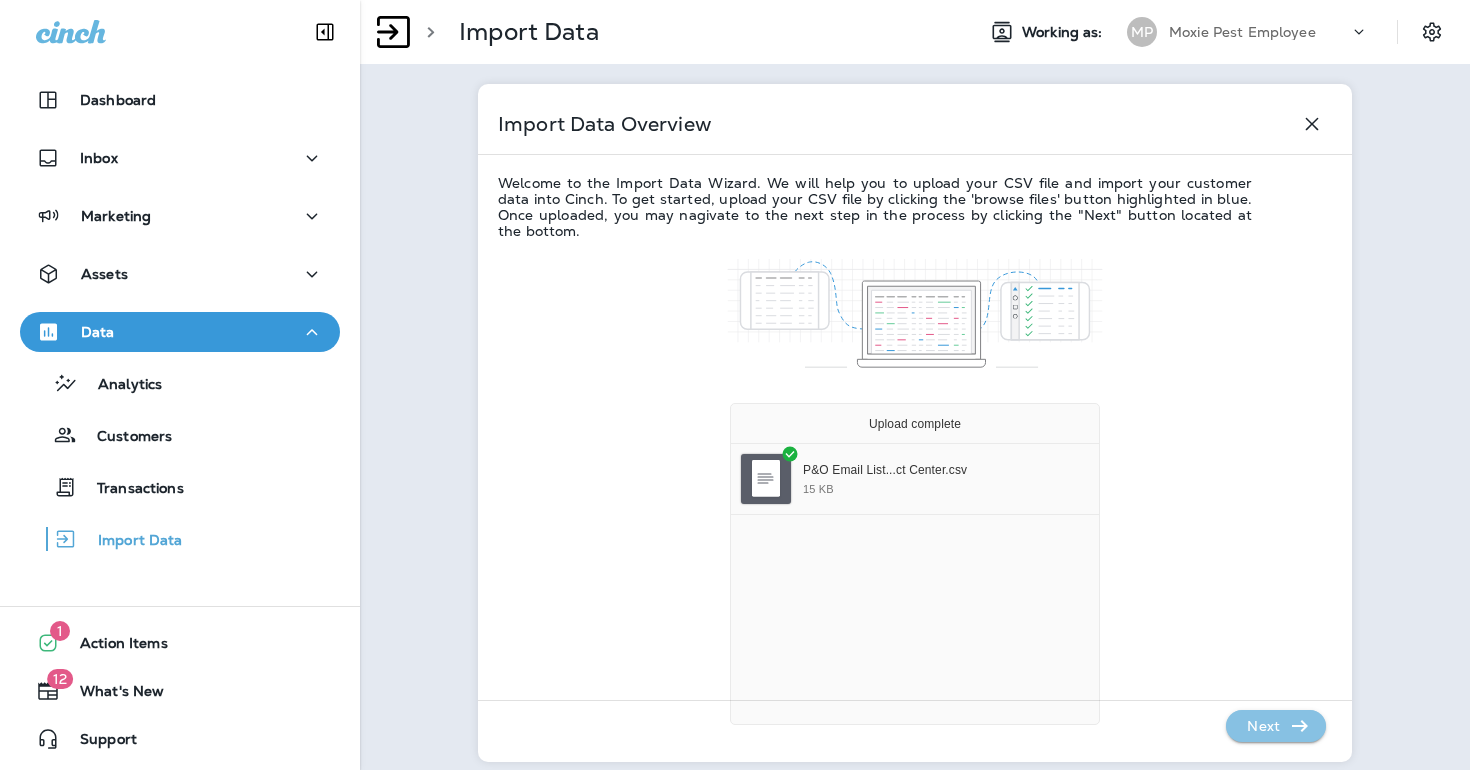click on "Next" at bounding box center [1263, 726] 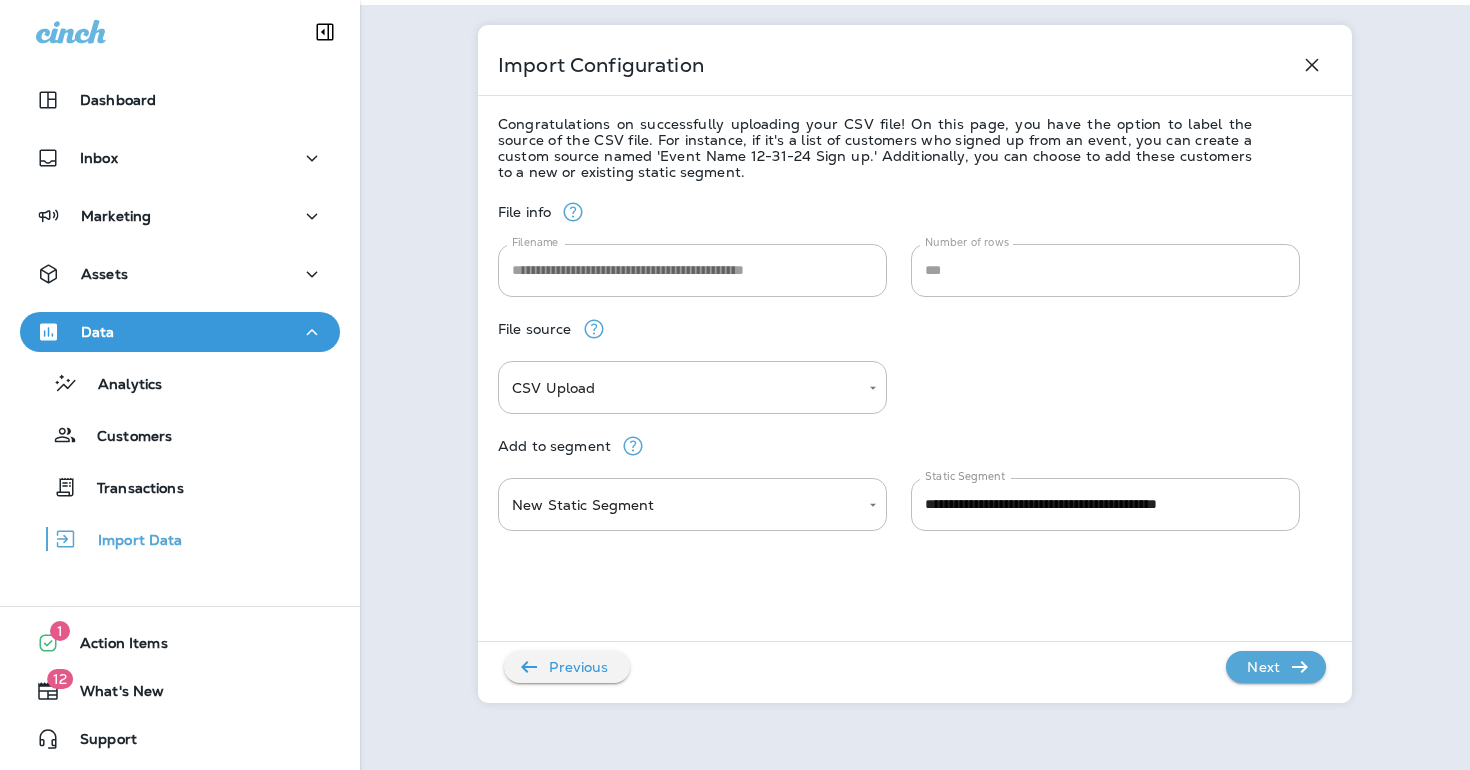 scroll, scrollTop: 81, scrollLeft: 0, axis: vertical 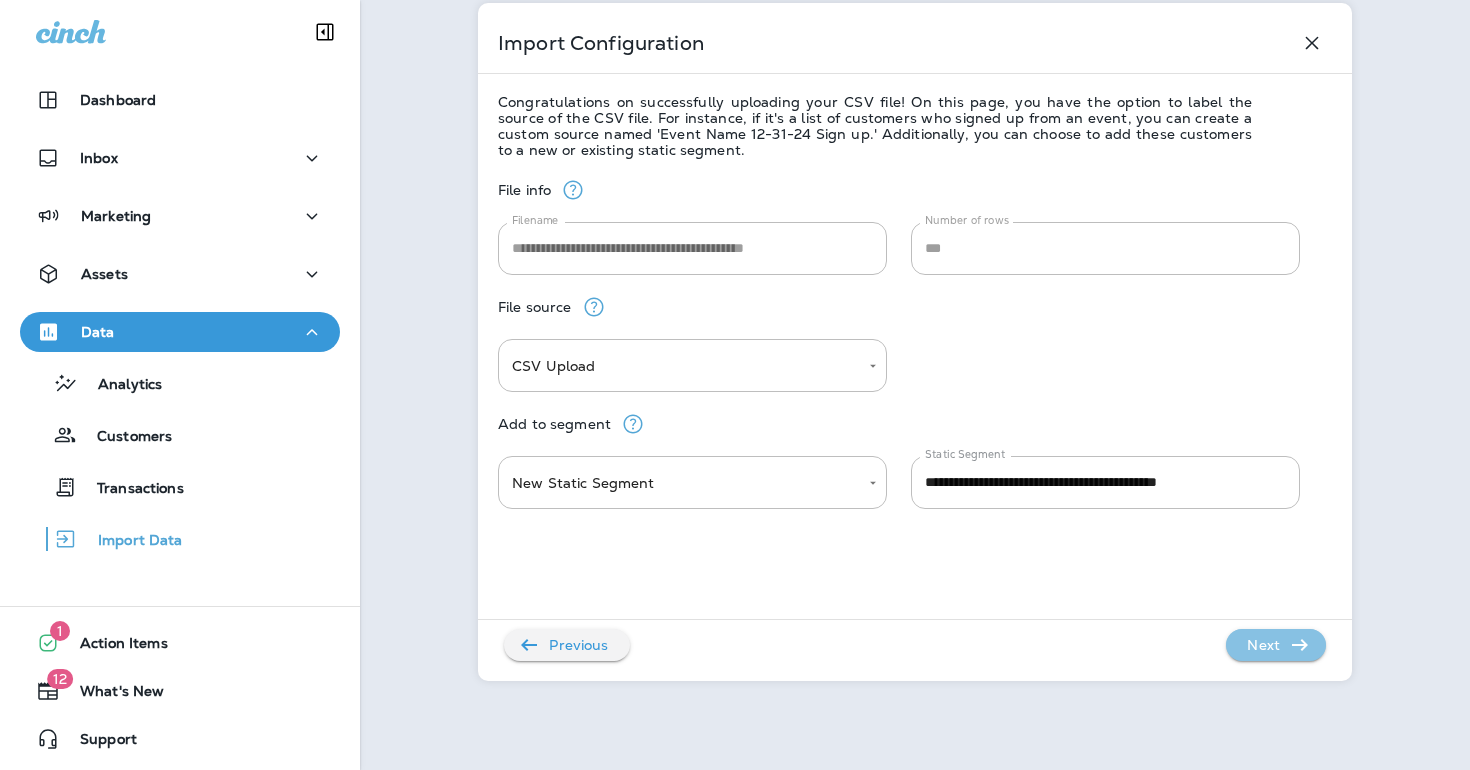 click on "Next" at bounding box center [1263, 645] 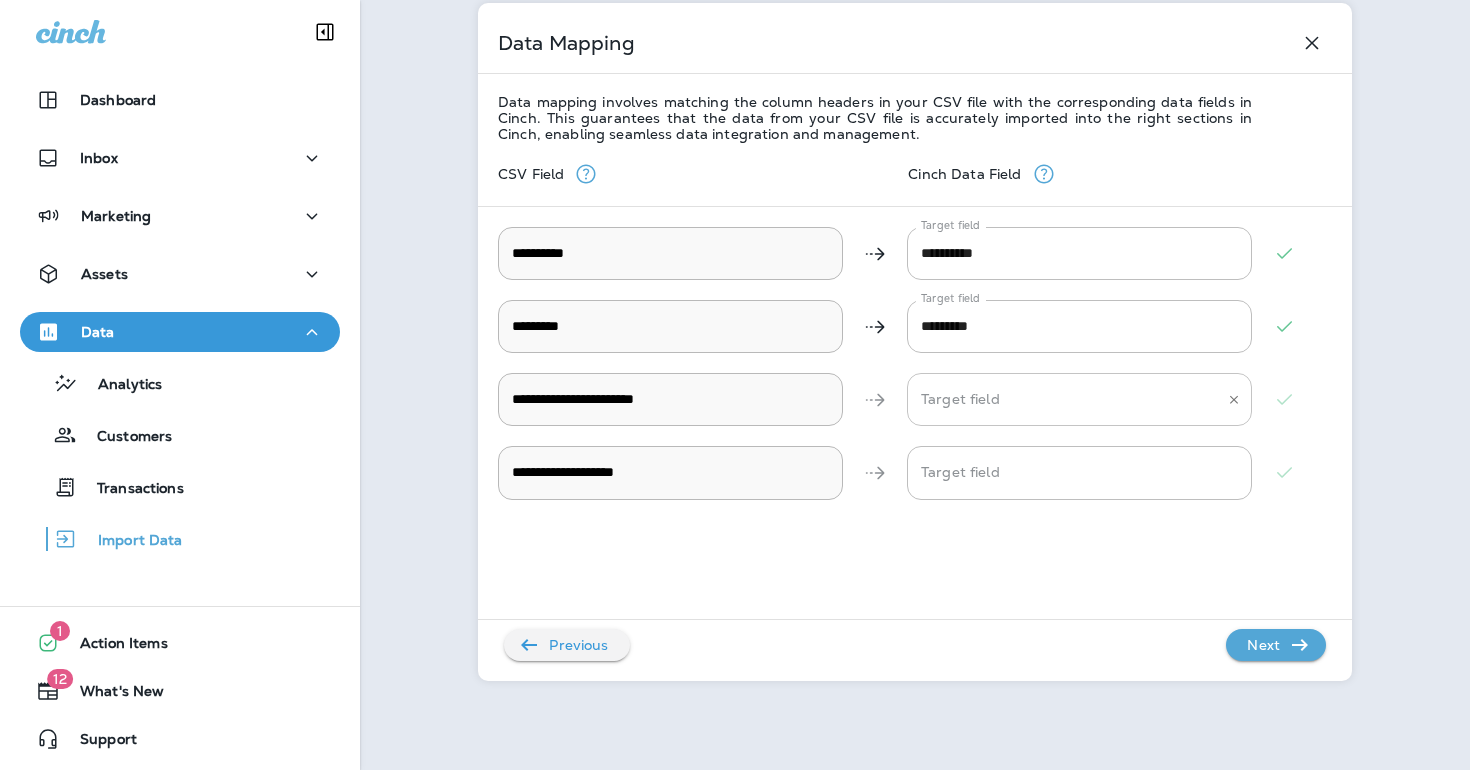click on "Target field" at bounding box center (1064, 399) 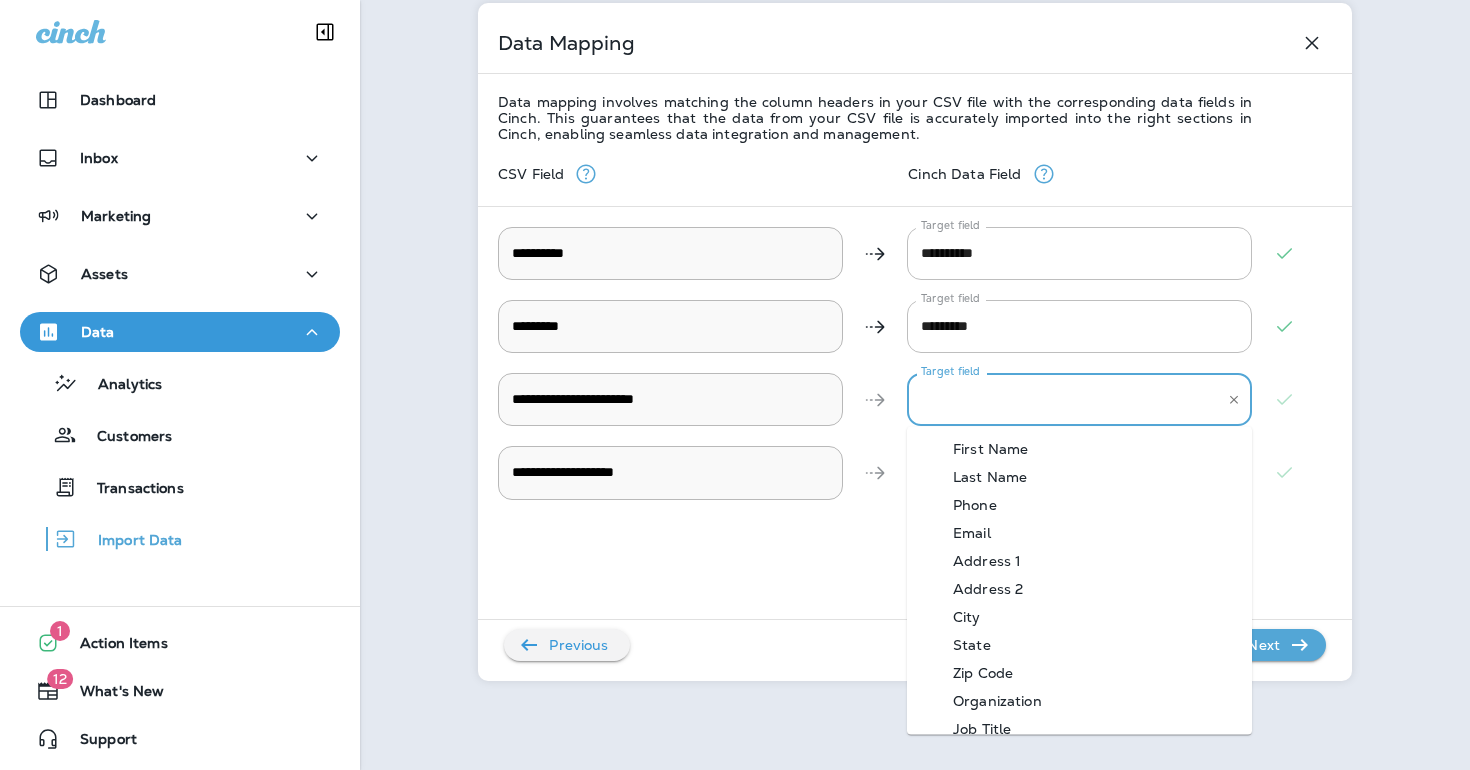click on "Email" at bounding box center (972, 533) 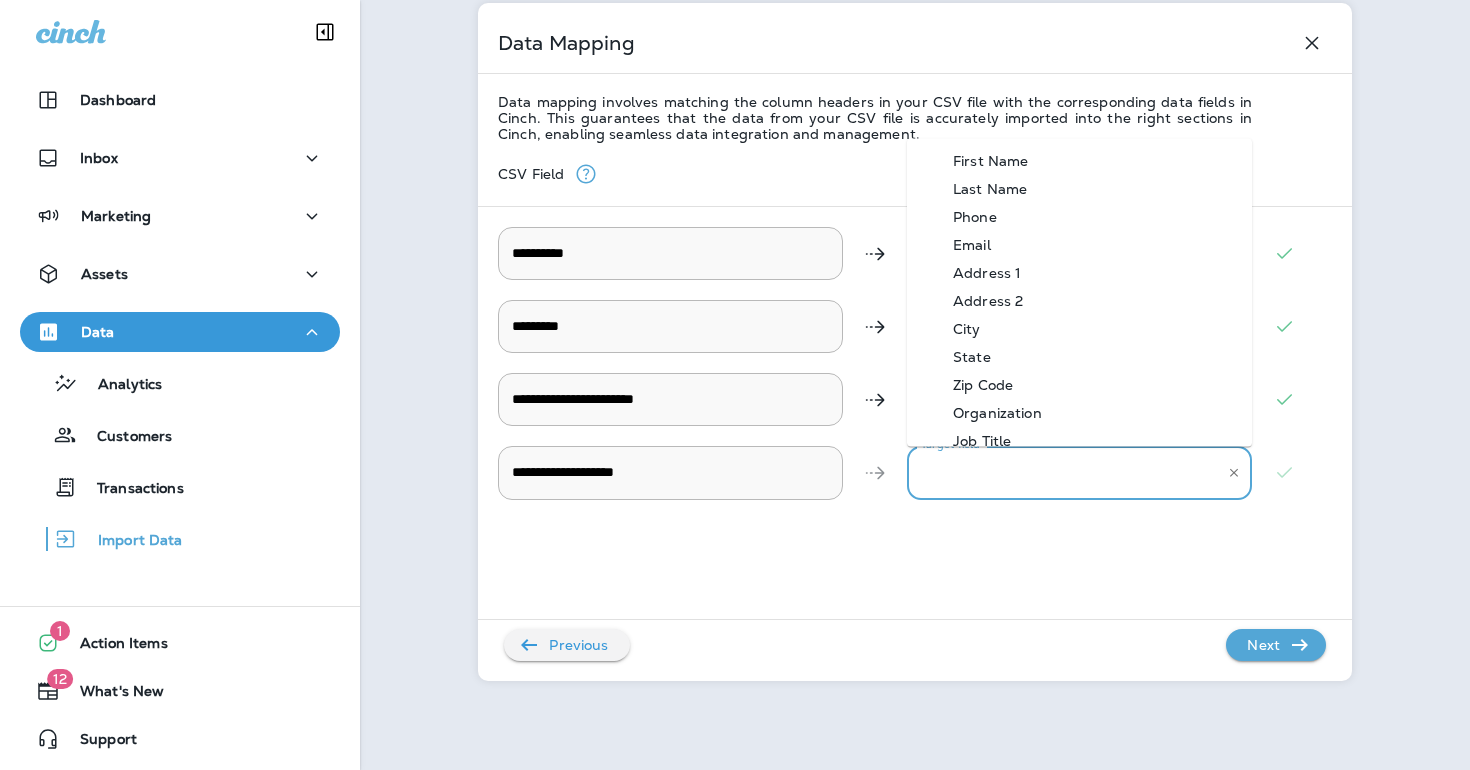 click on "Target field" at bounding box center [1064, 472] 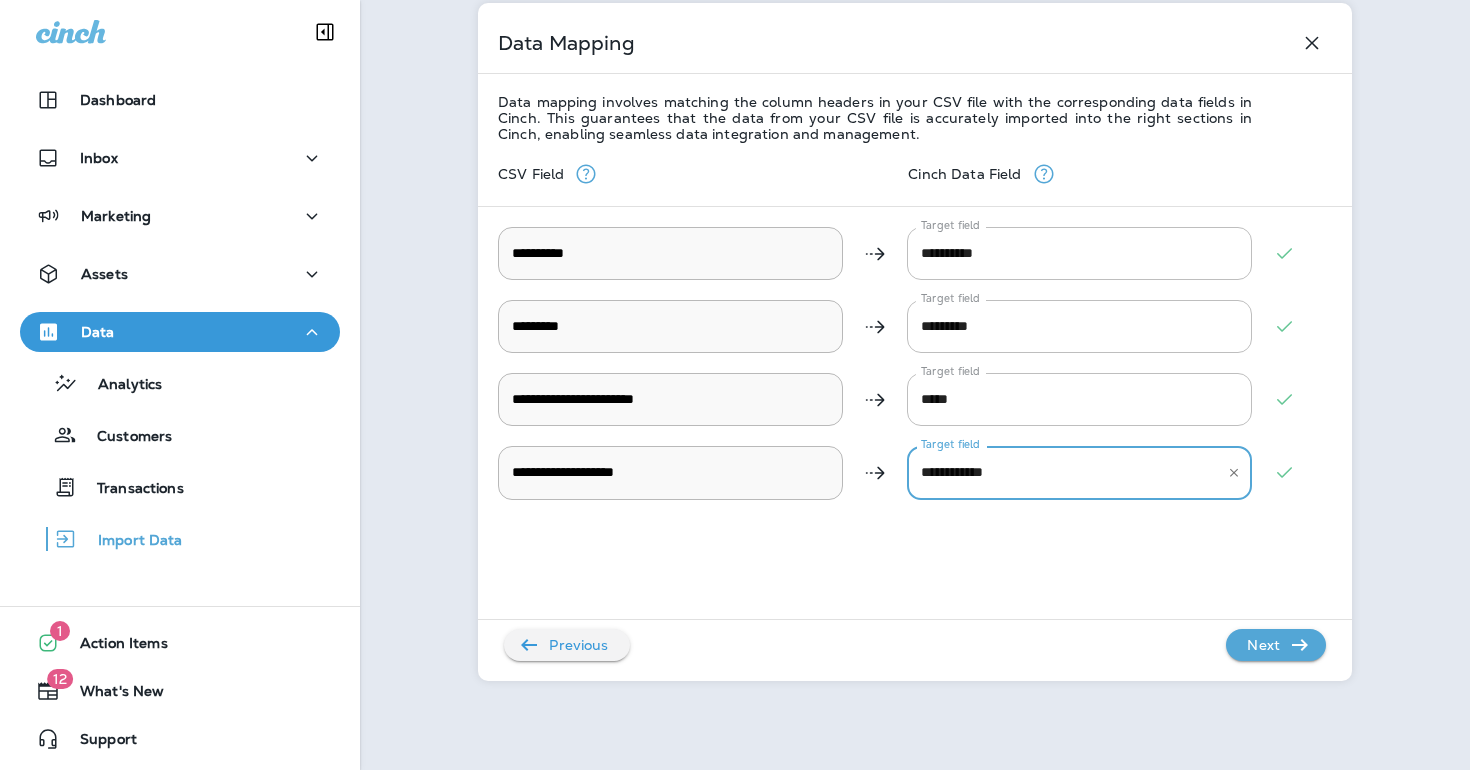 click on "Next" at bounding box center [1263, 645] 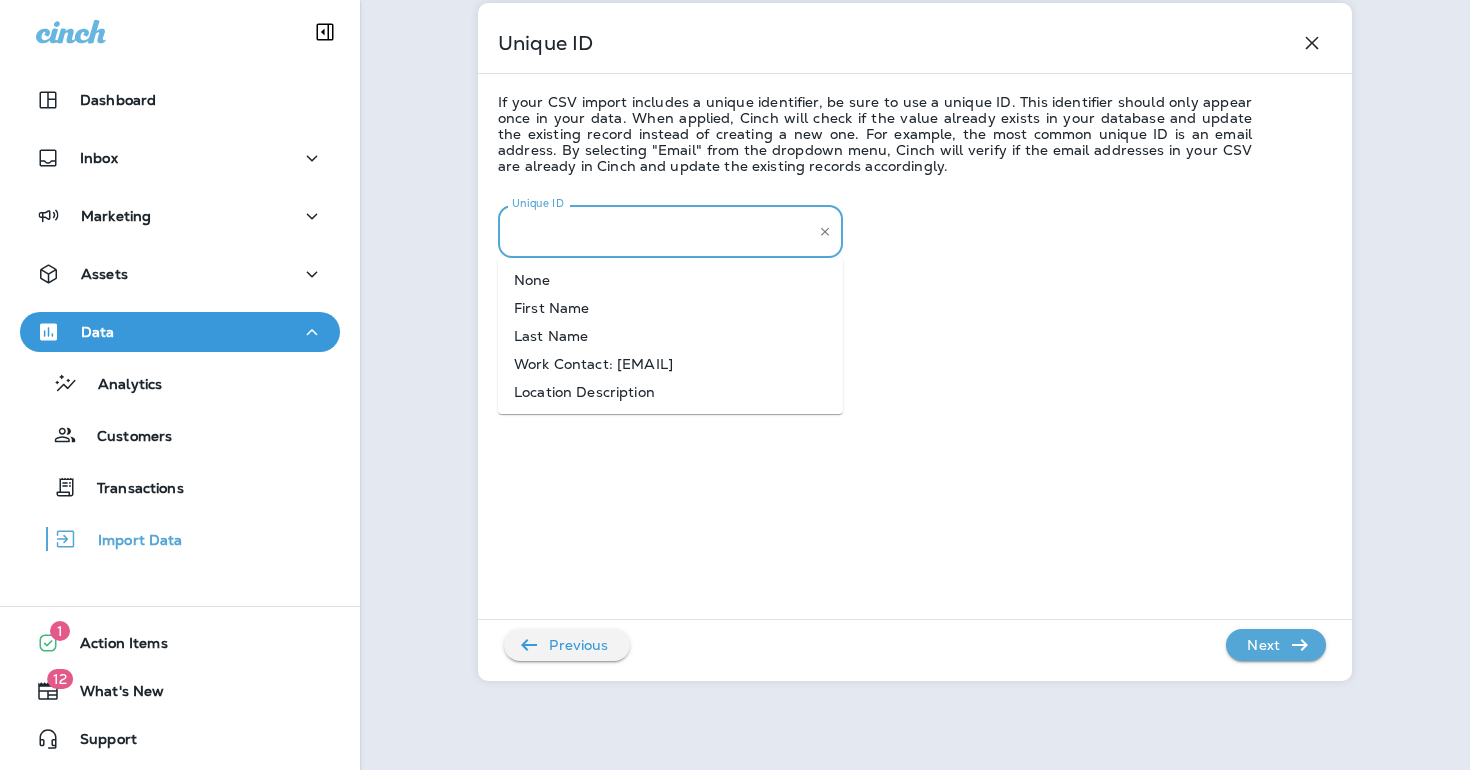 click on "Unique ID" at bounding box center [655, 231] 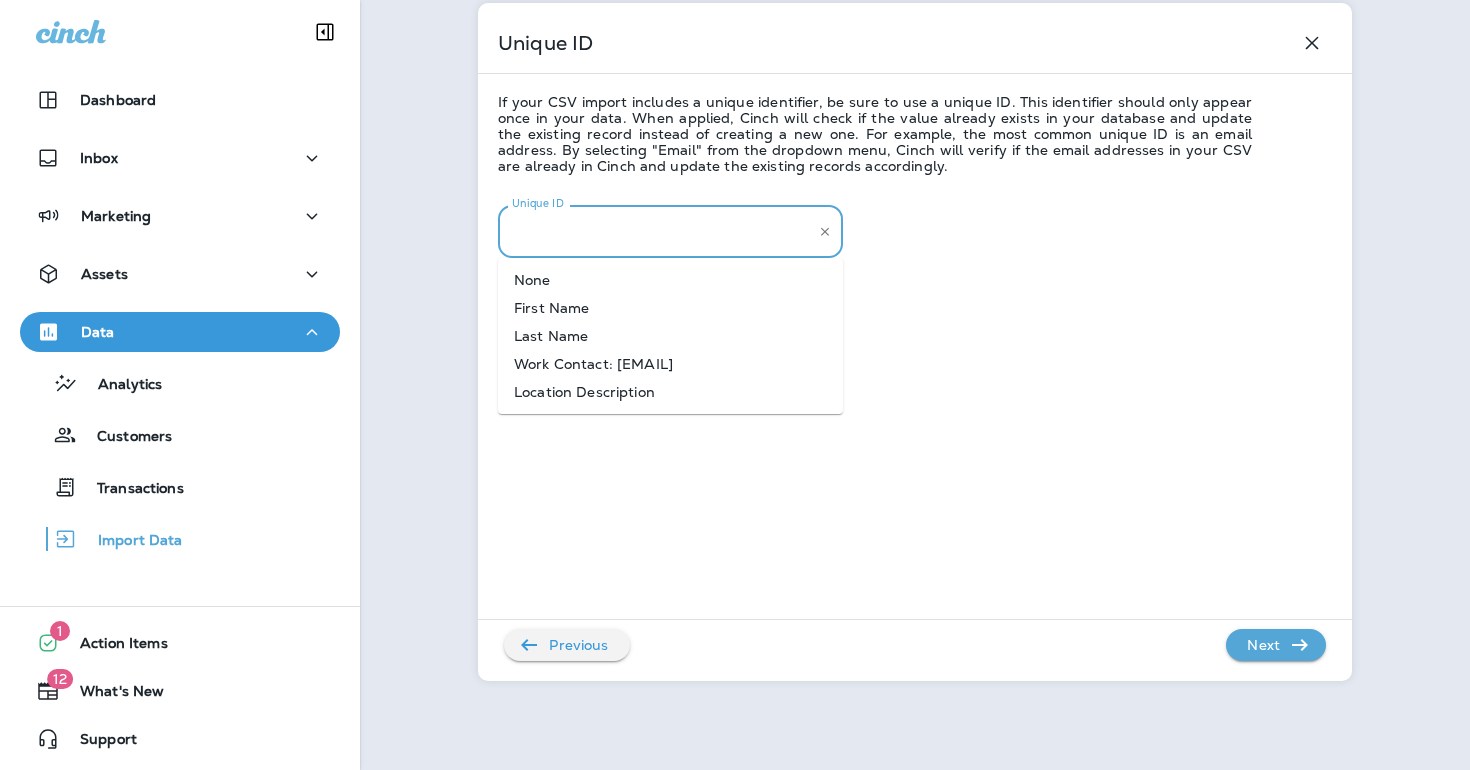 click on "Work Contact: [EMAIL]" at bounding box center [670, 364] 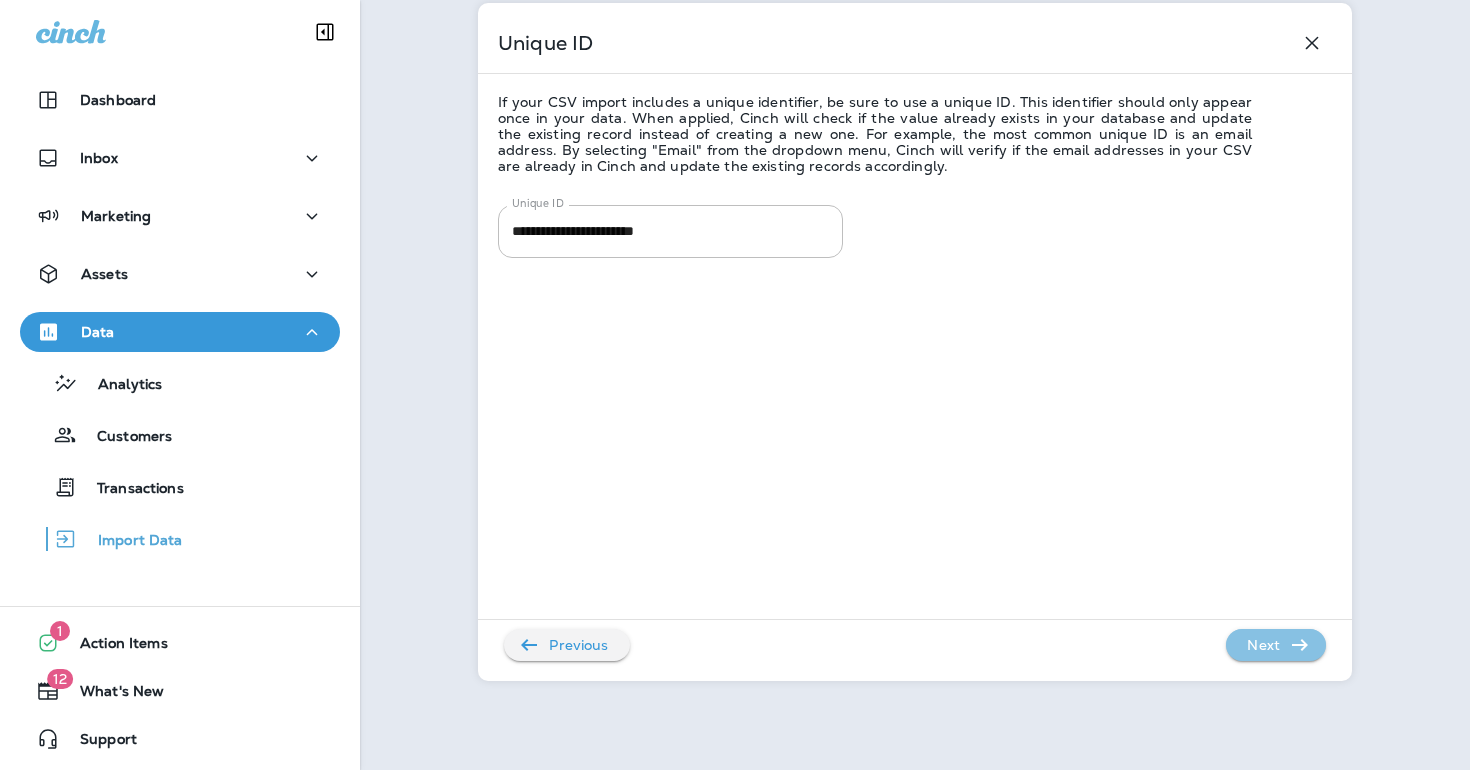 click on "Next" at bounding box center (1263, 645) 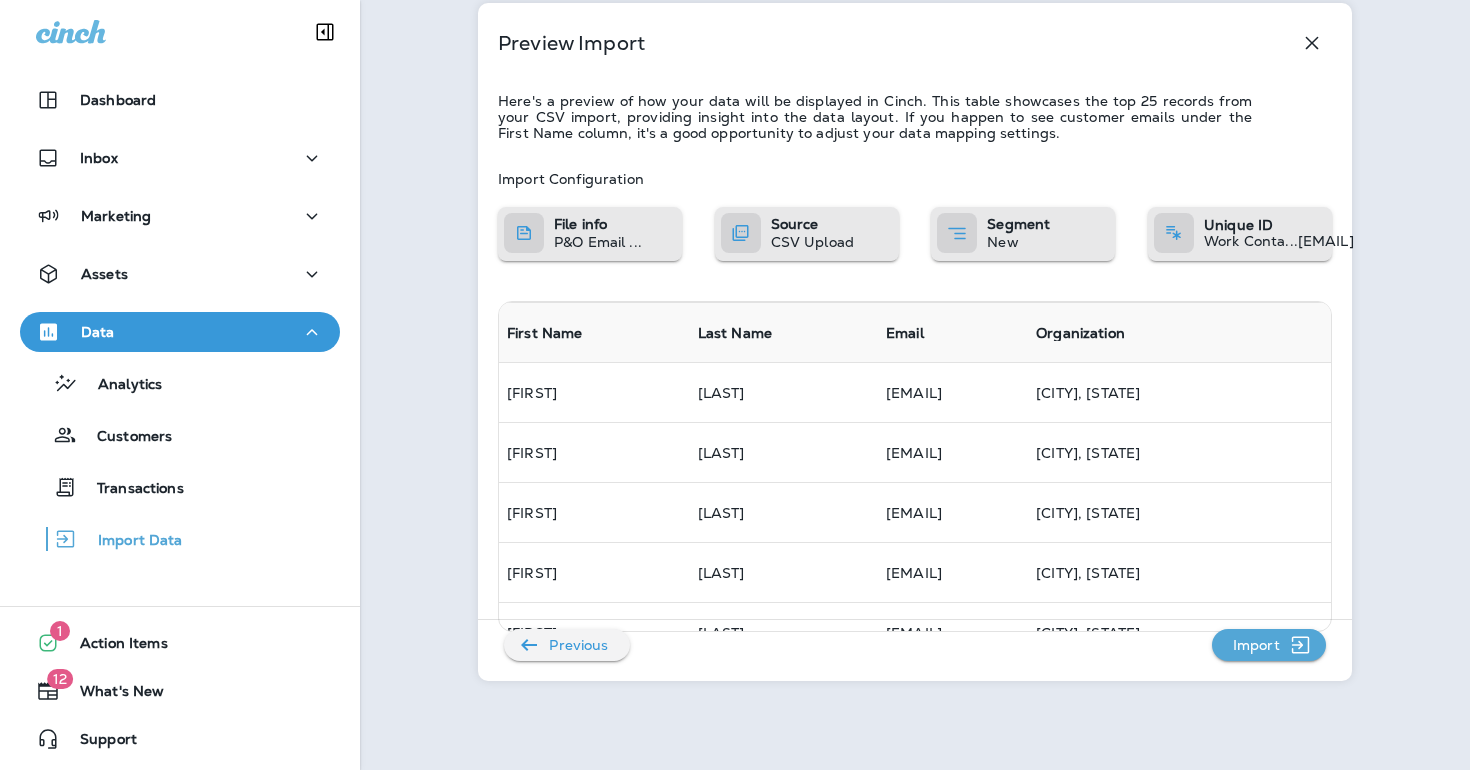 click on "Import" at bounding box center (1256, 645) 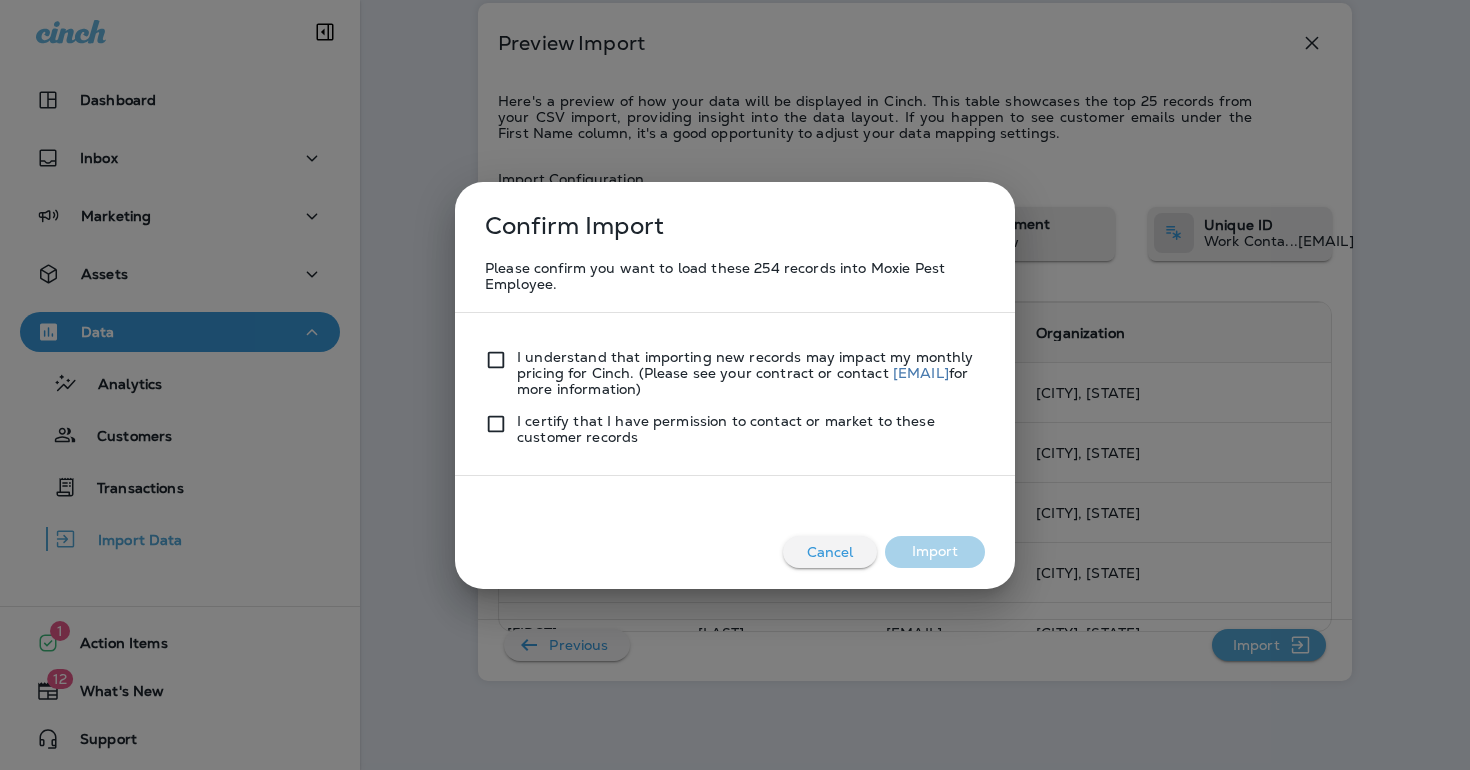 click on "I understand that importing new records may impact my monthly pricing for Cinch. (Please see your contract or contact   [EMAIL]  for more information)" at bounding box center [751, 373] 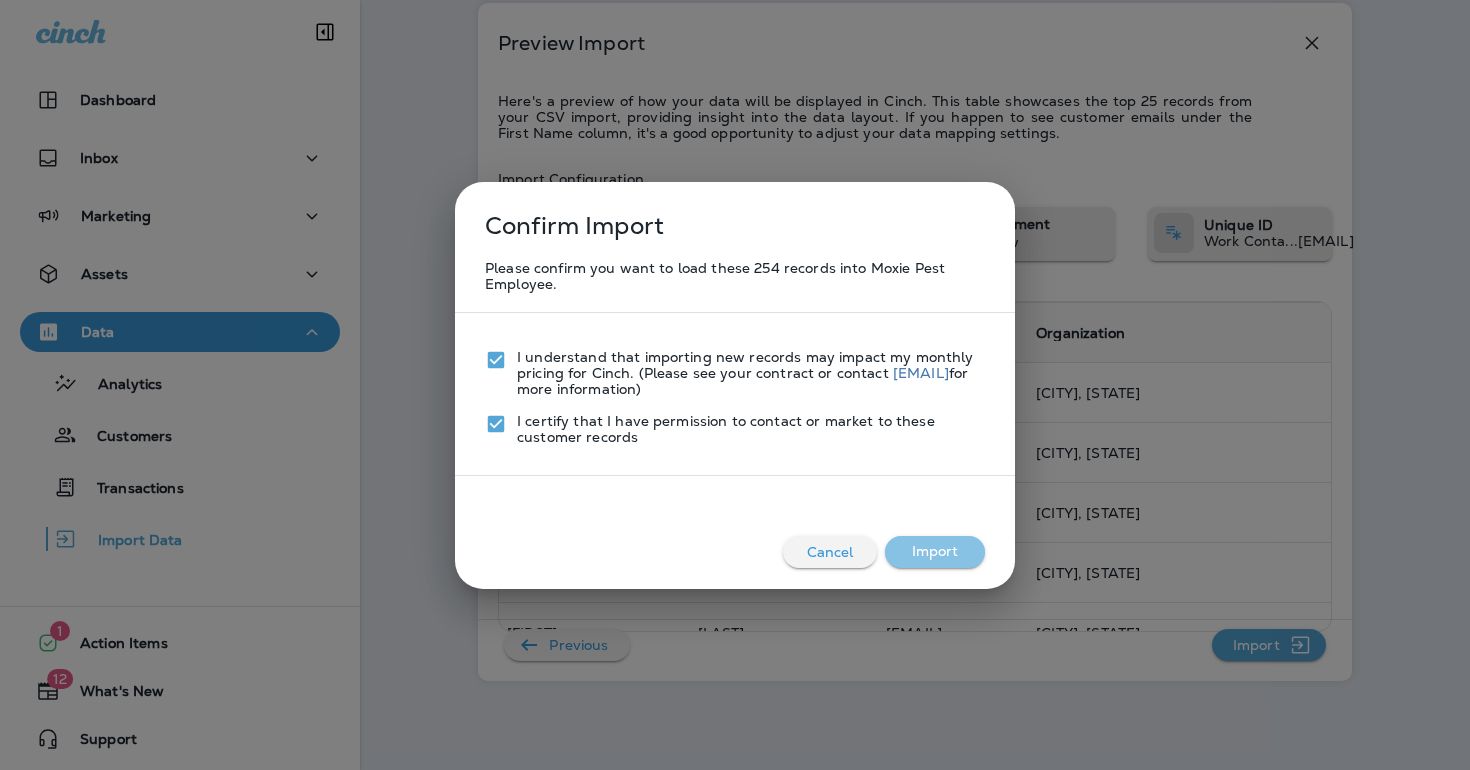 click on "Import" at bounding box center [935, 552] 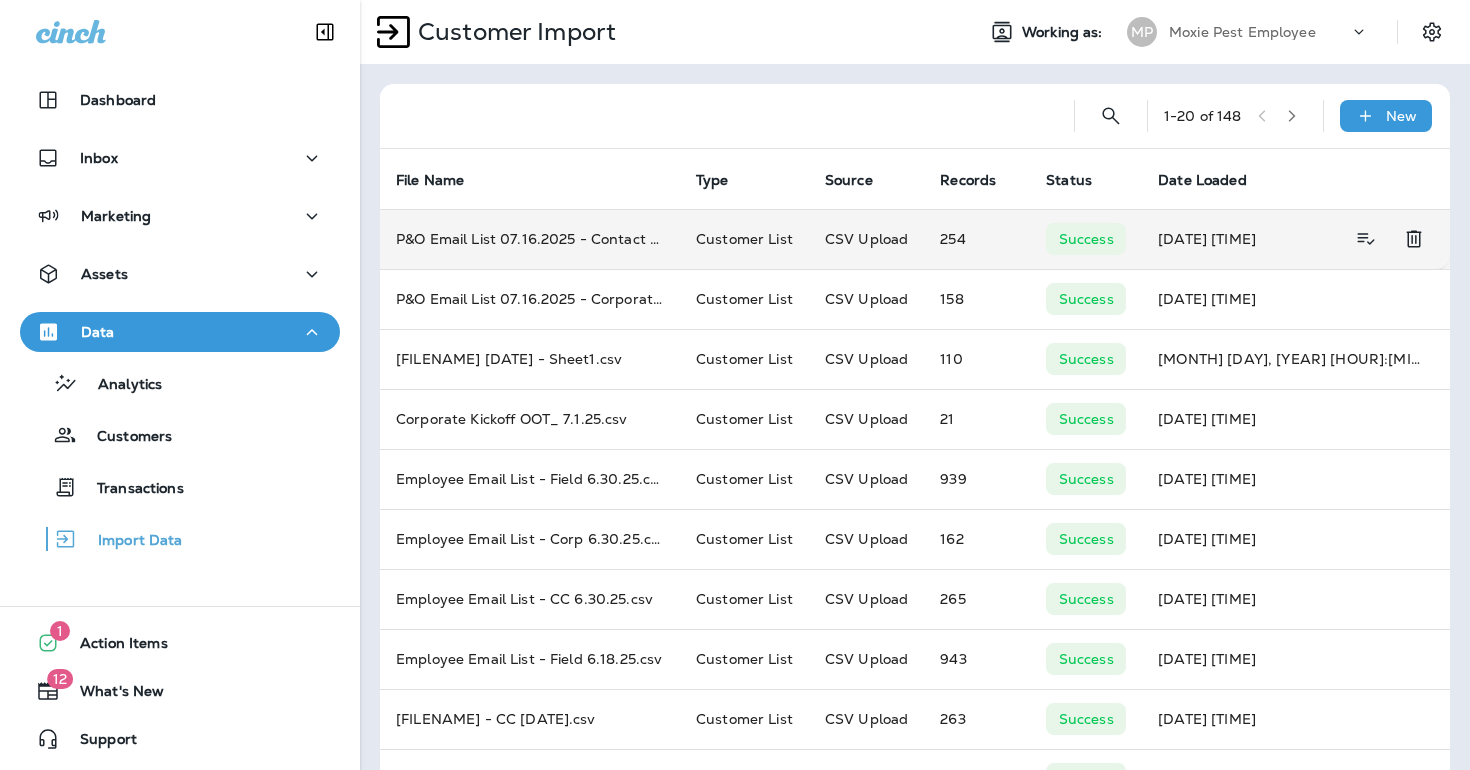 click on "CSV Upload" at bounding box center [866, 239] 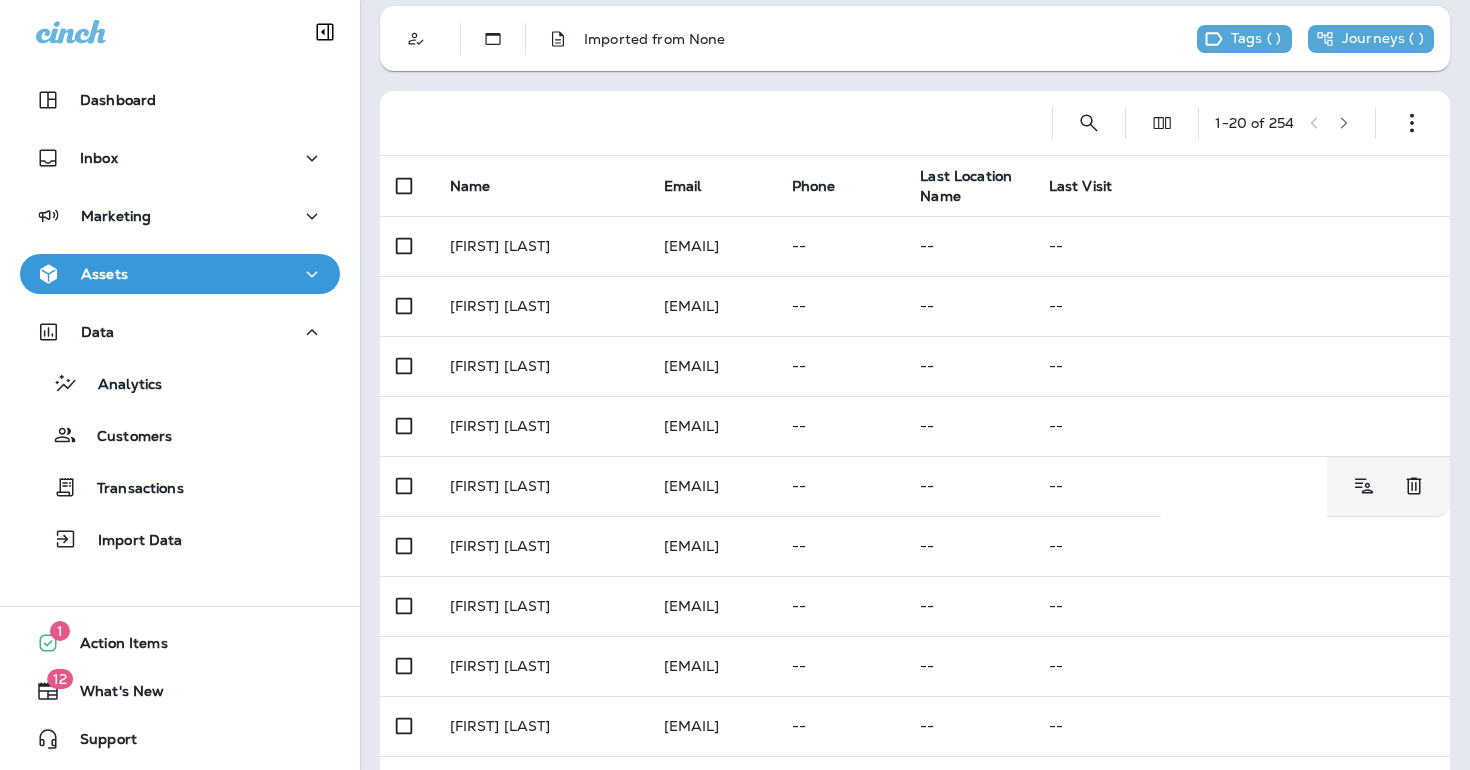 scroll, scrollTop: 0, scrollLeft: 0, axis: both 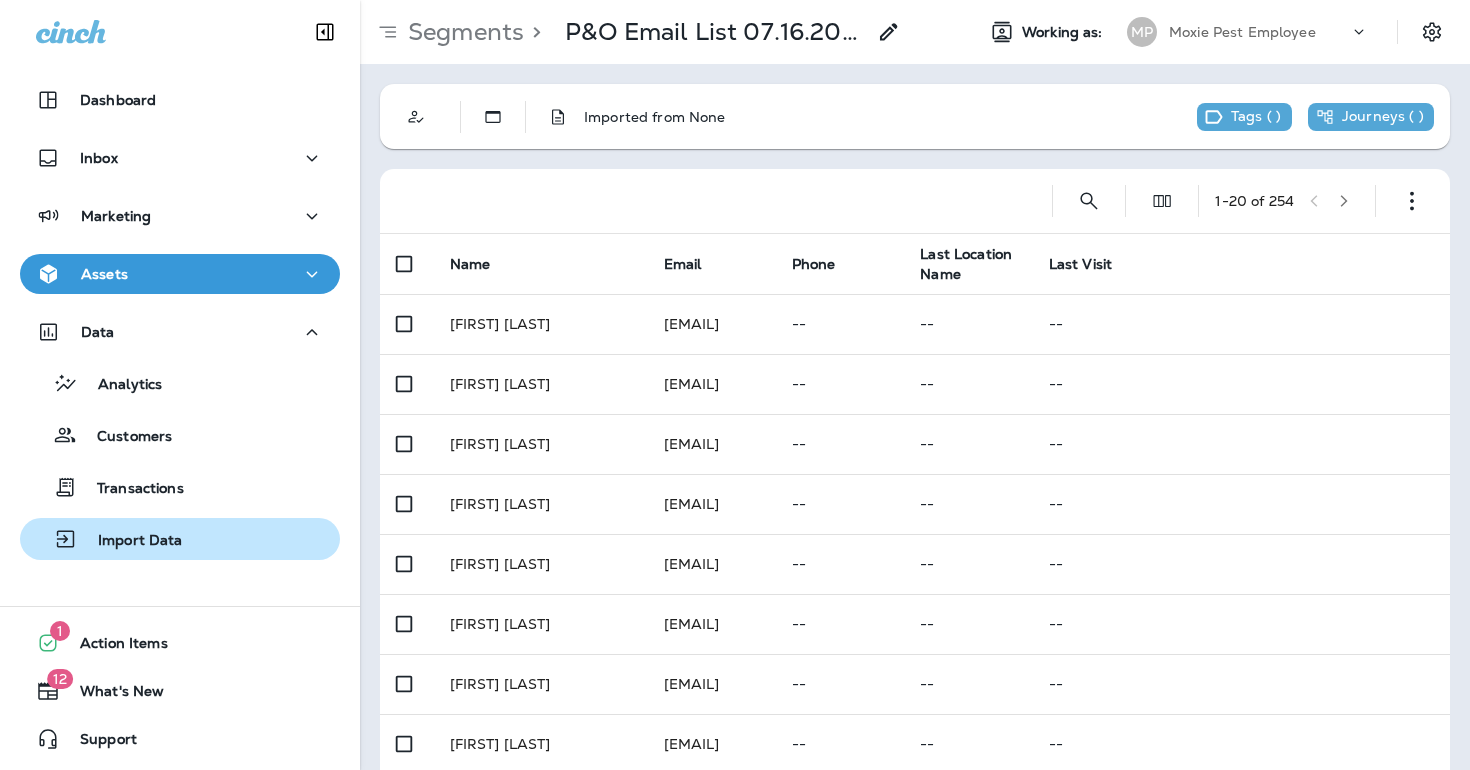 click on "Import Data" at bounding box center (130, 541) 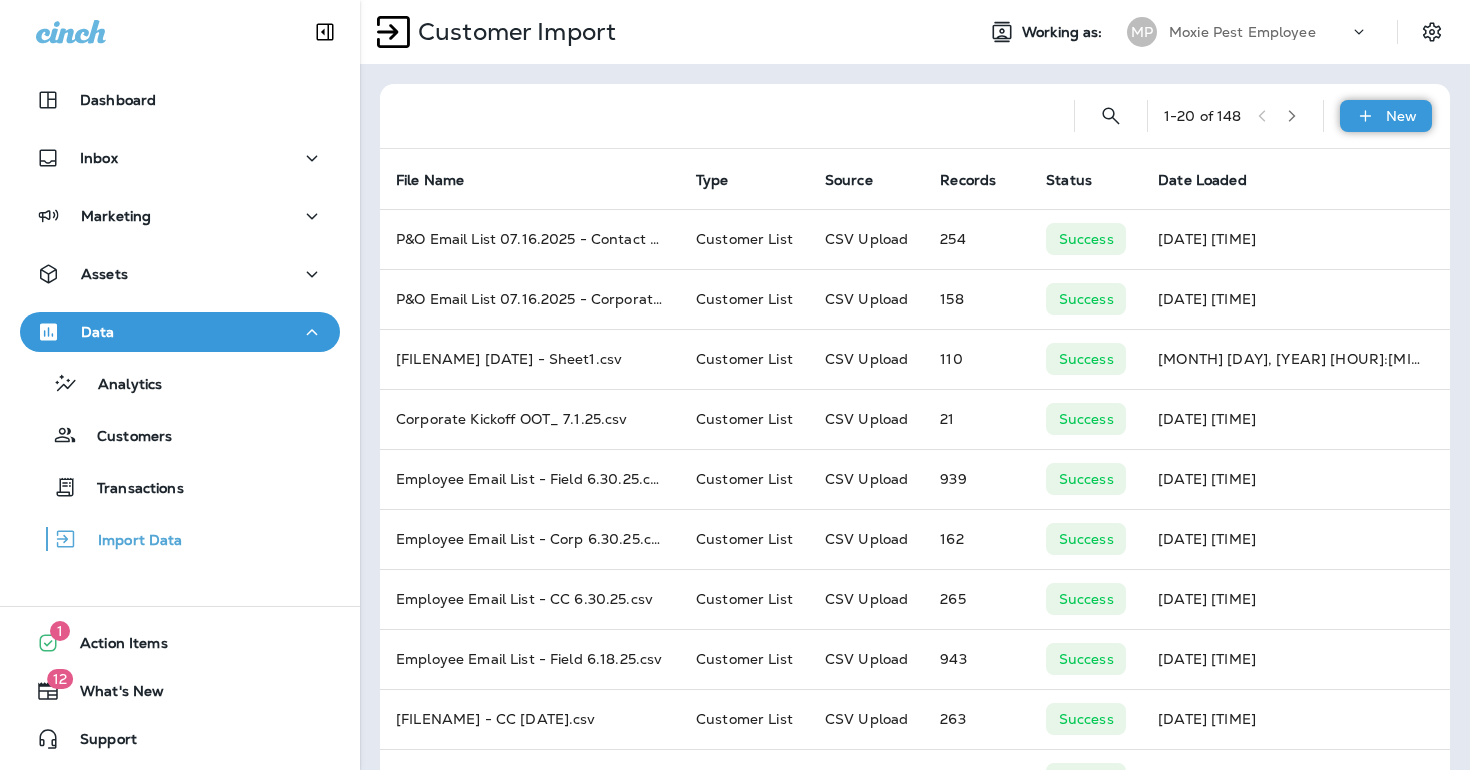 click 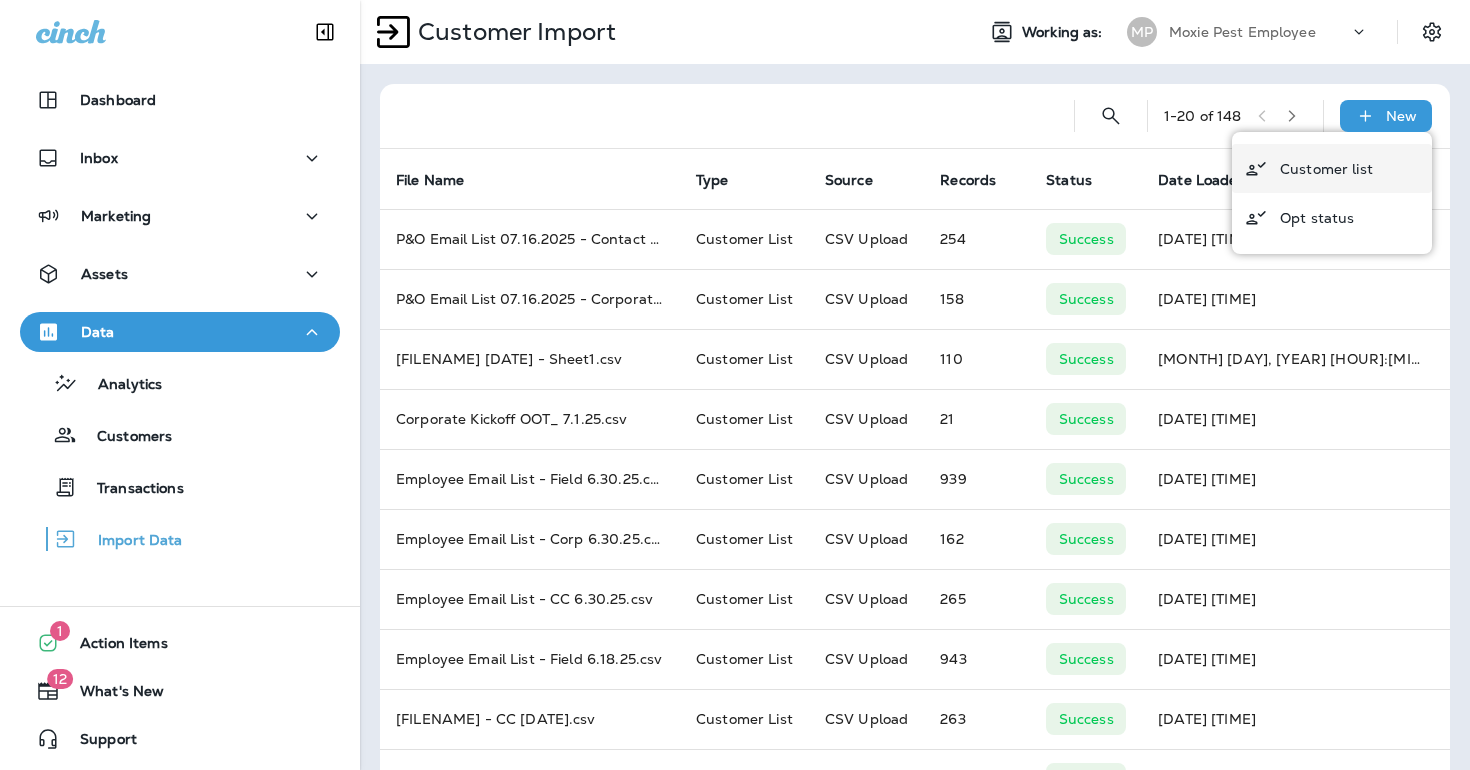 click on "Customer list" at bounding box center (1332, 168) 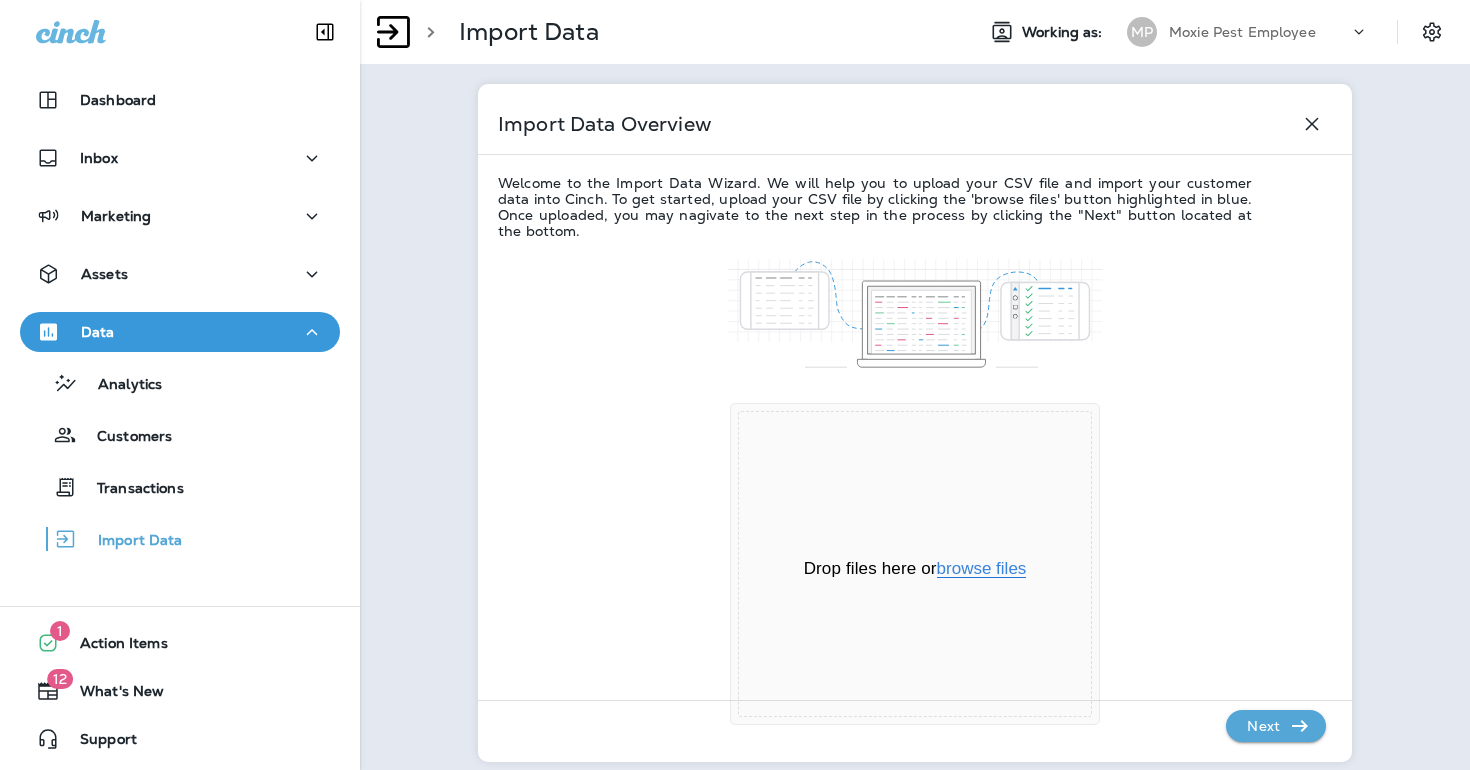 click on "browse files" at bounding box center [982, 569] 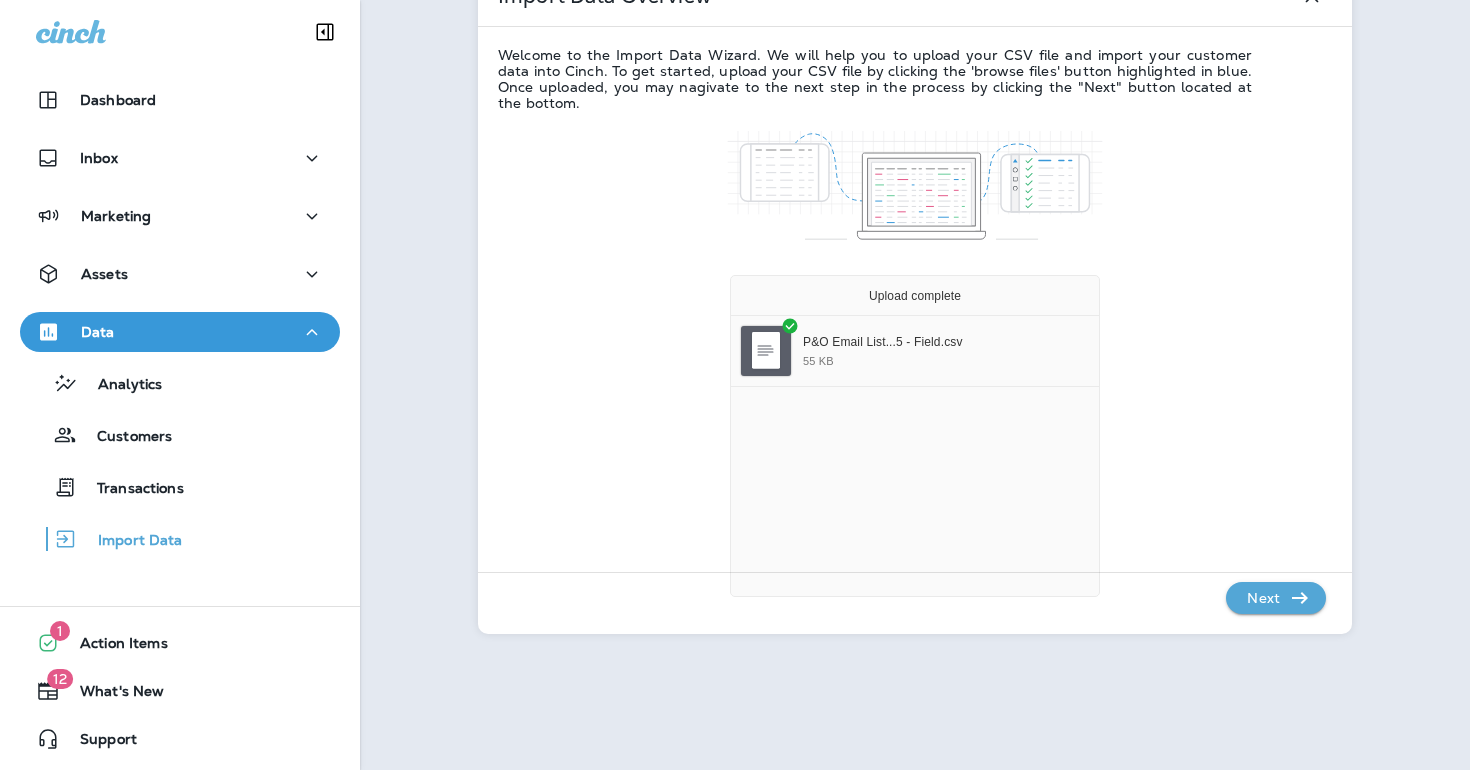 scroll, scrollTop: 145, scrollLeft: 0, axis: vertical 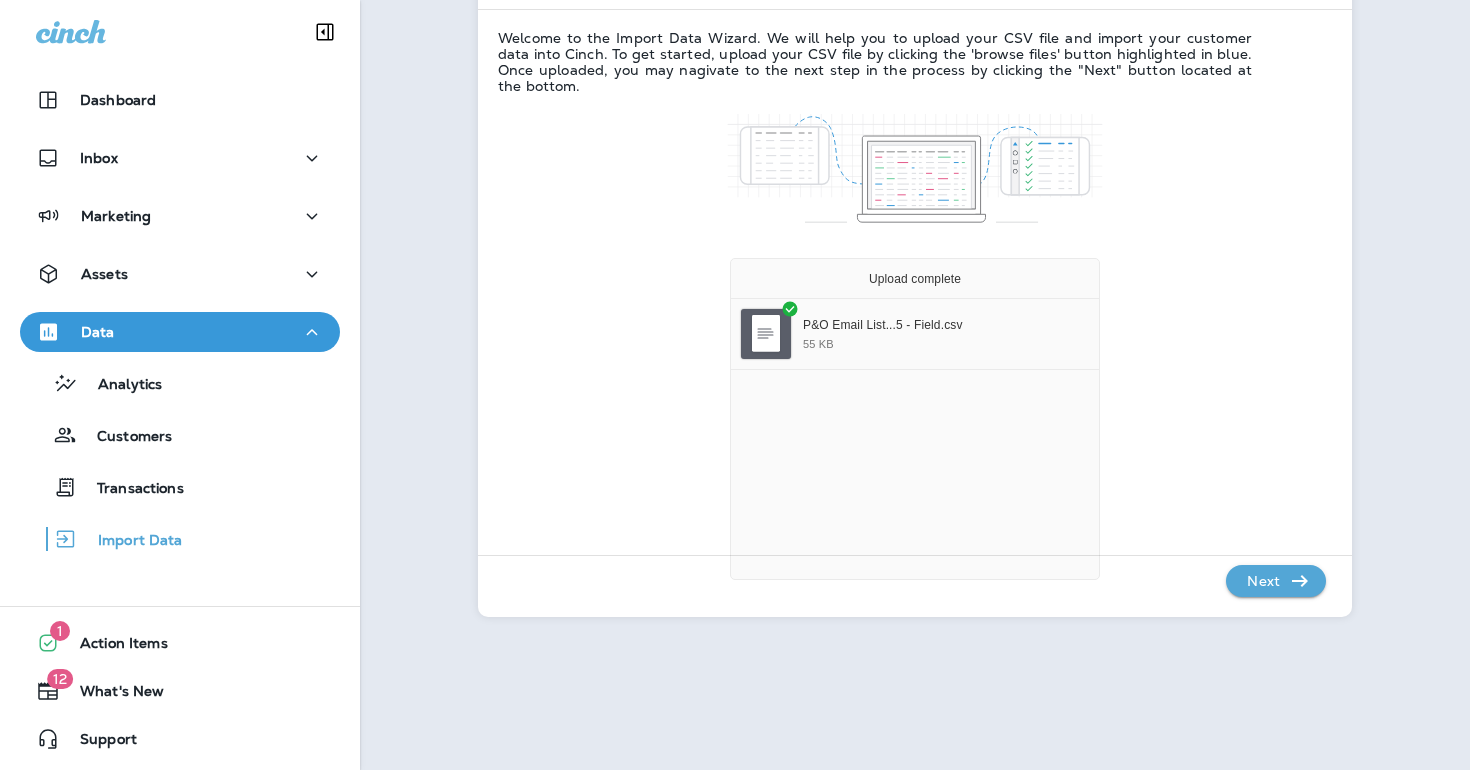 click 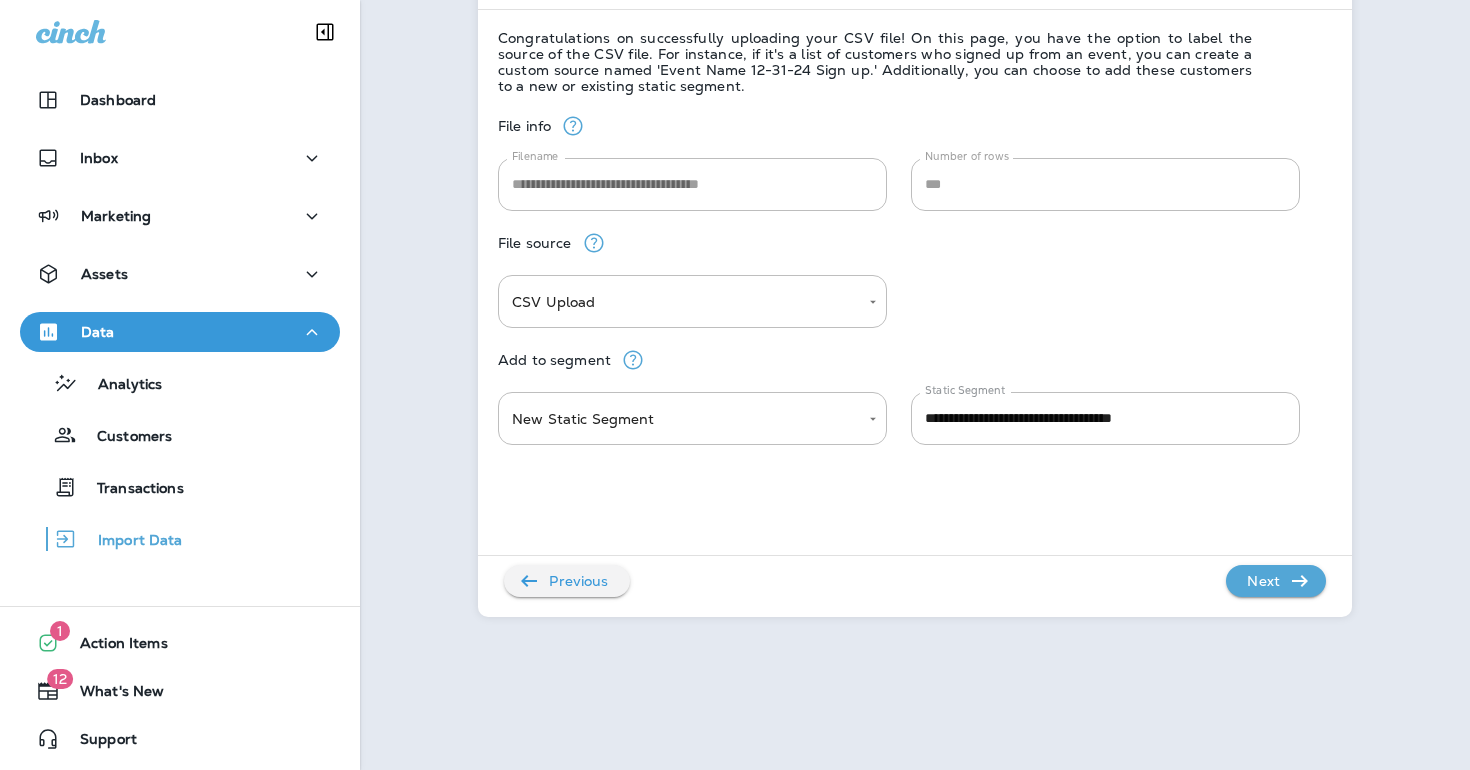 click on "Next" at bounding box center (1263, 581) 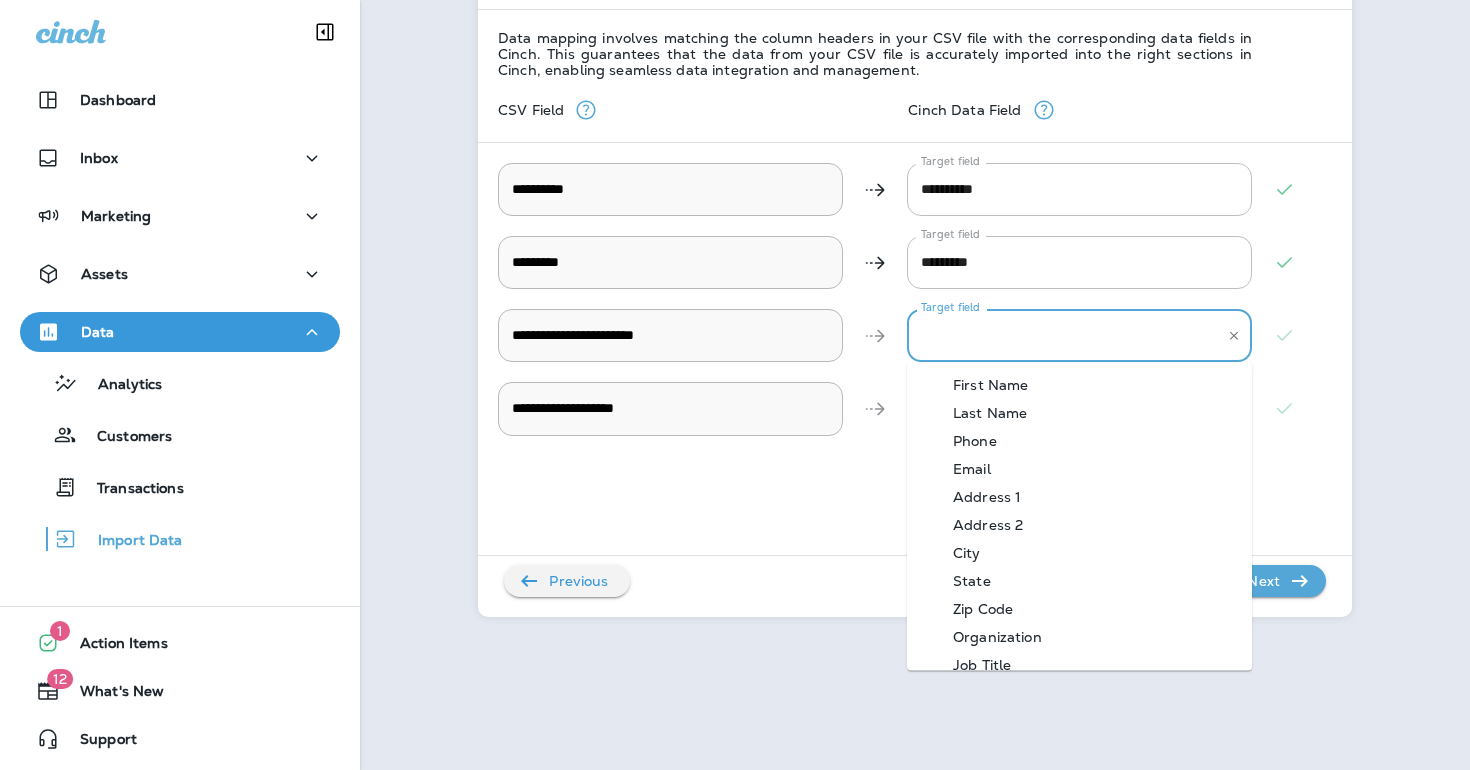 click on "Target field" at bounding box center (1064, 335) 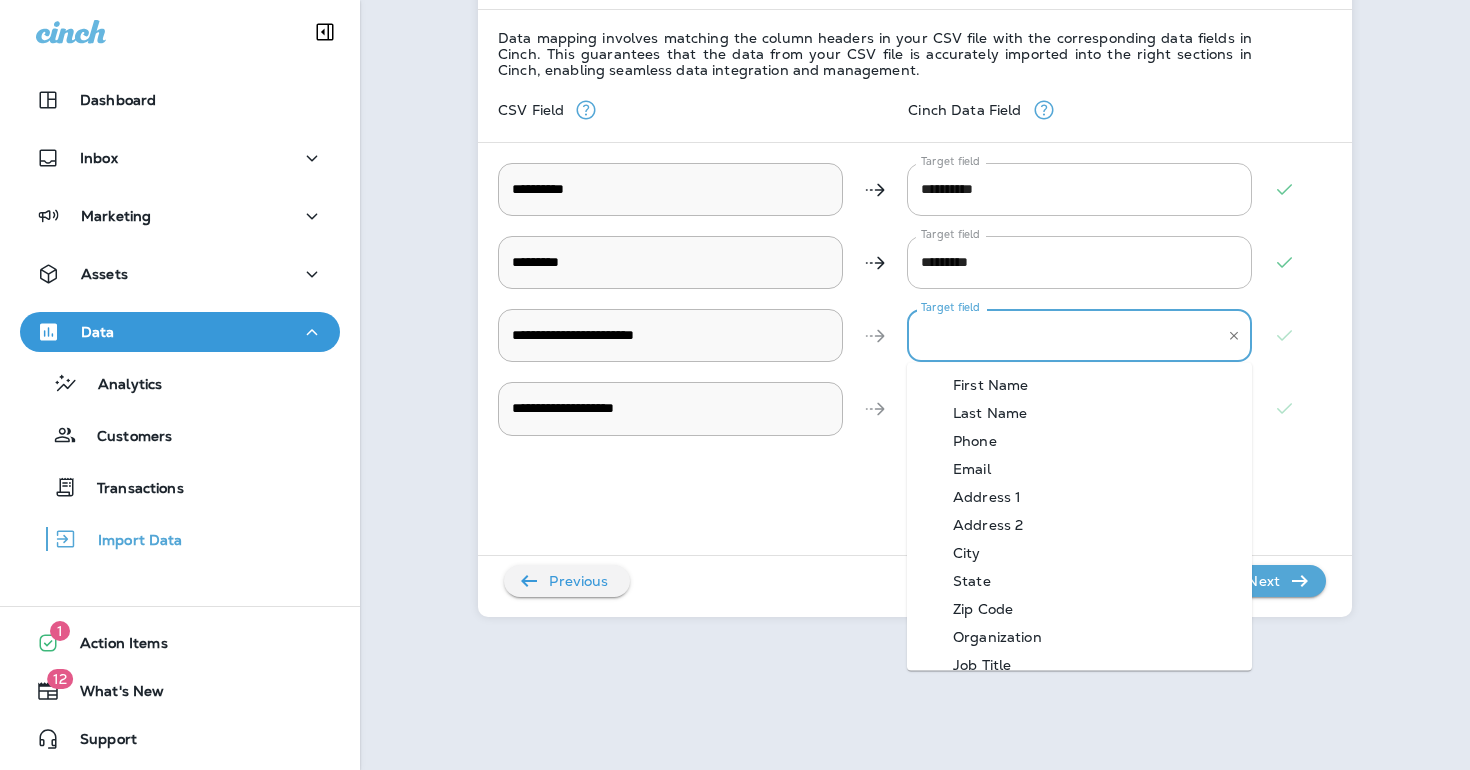 click on "Email" at bounding box center (972, 469) 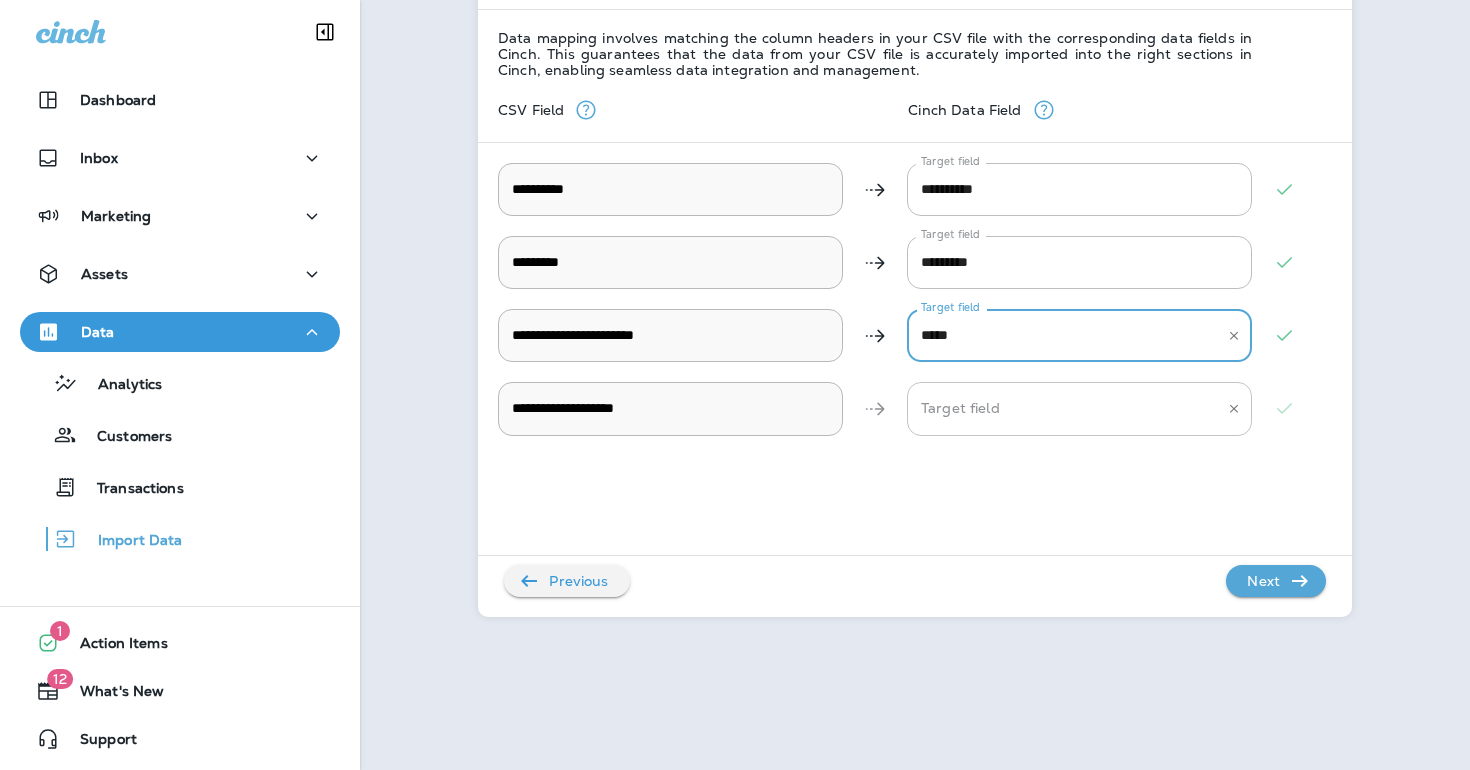 click on "Target field" at bounding box center [1064, 408] 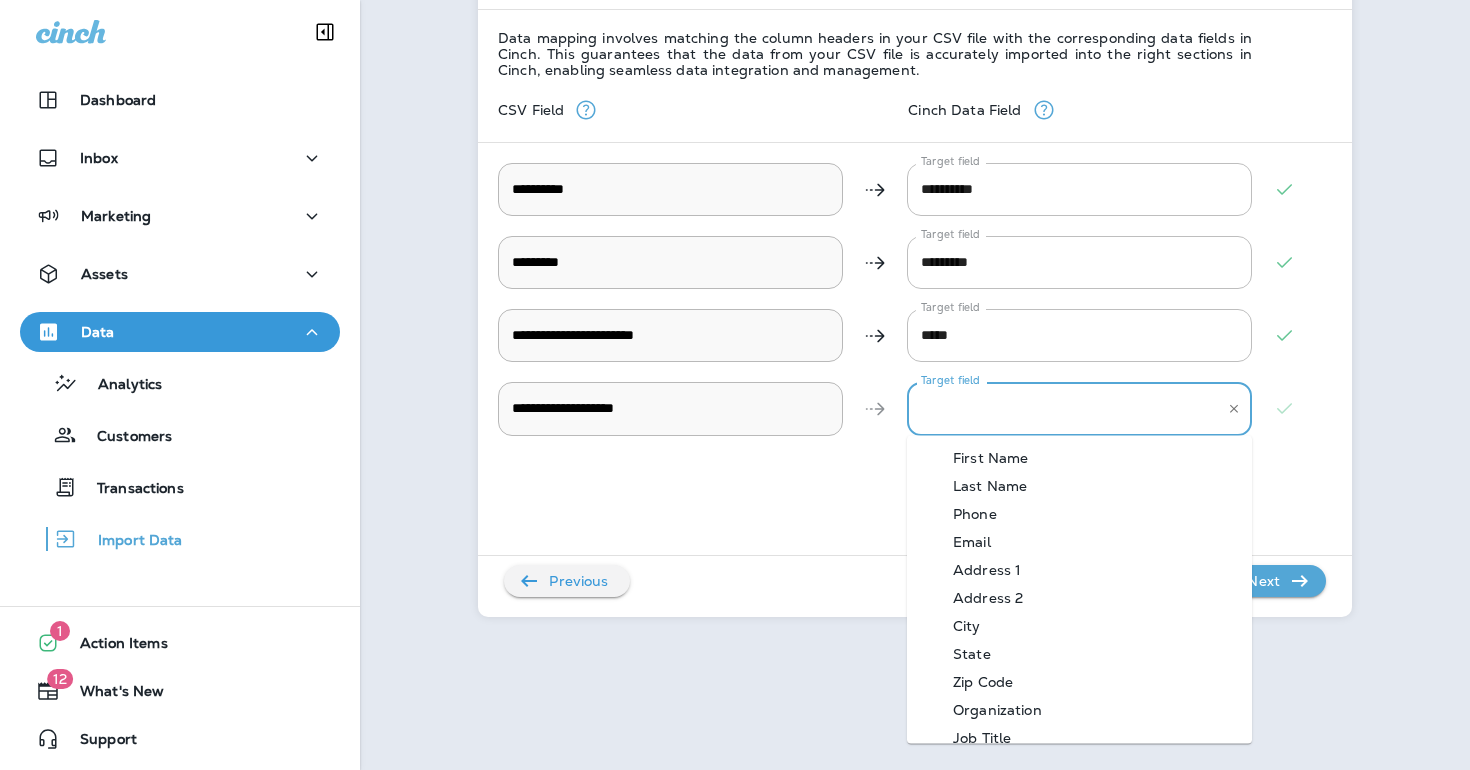 click on "Organization" at bounding box center [997, 710] 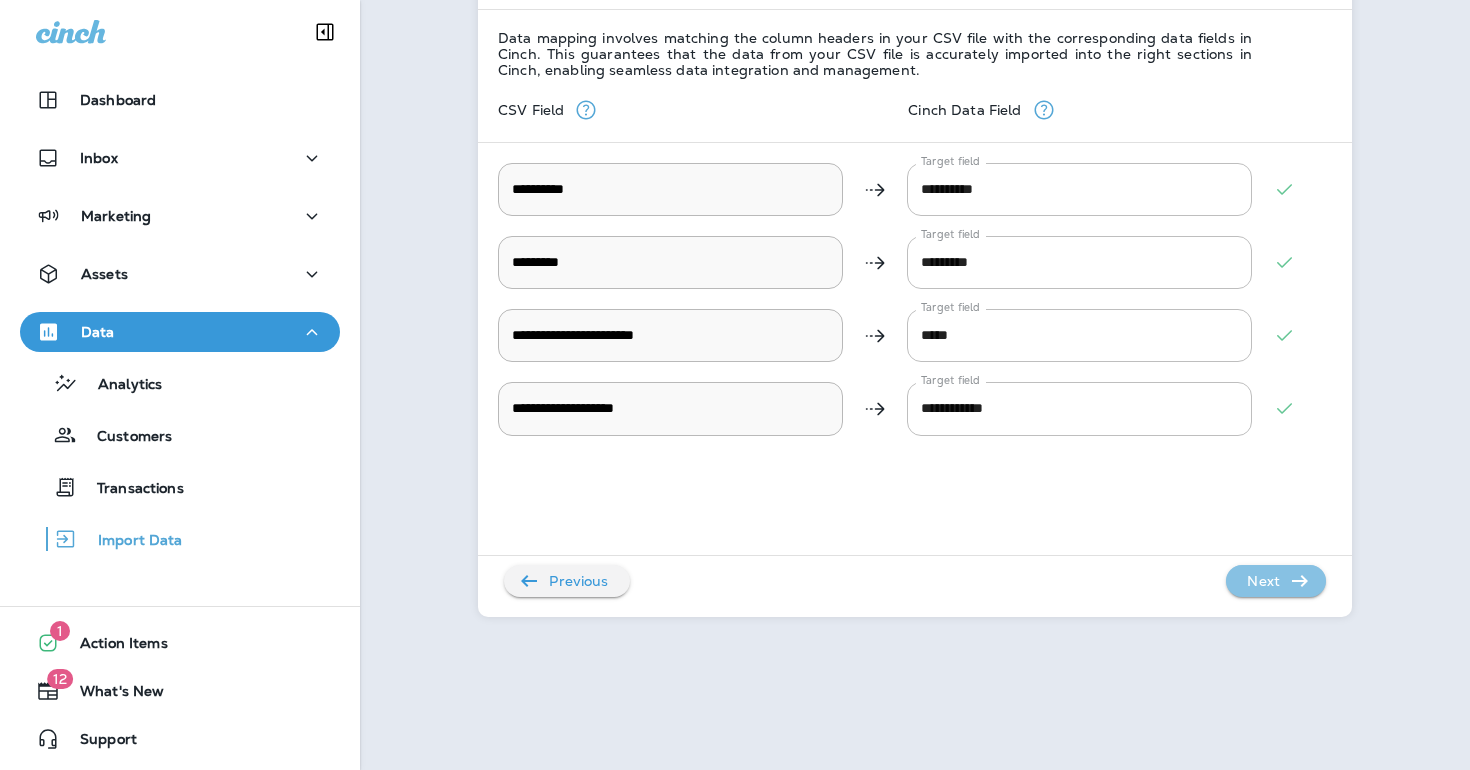 click on "Next" at bounding box center [1263, 581] 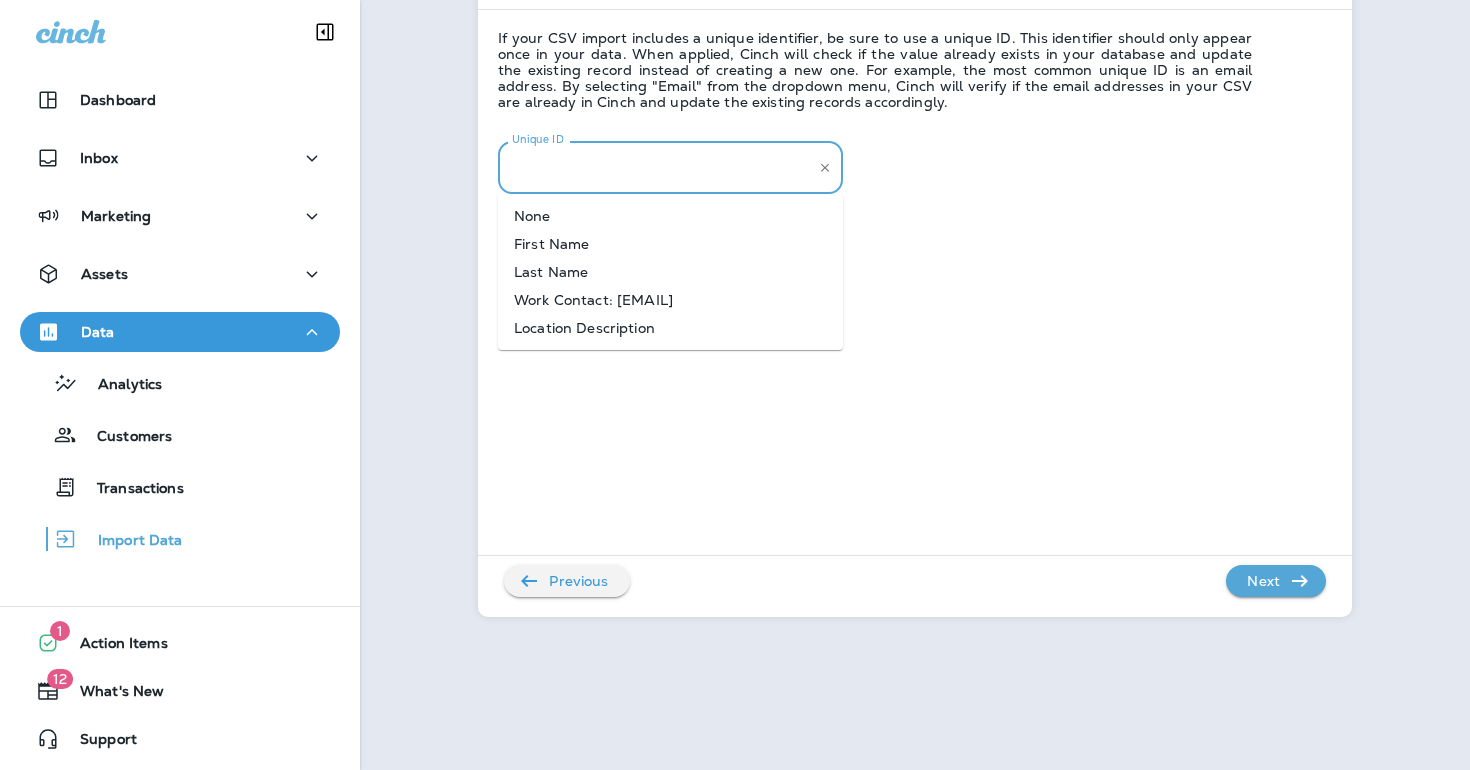click on "Unique ID" at bounding box center (655, 167) 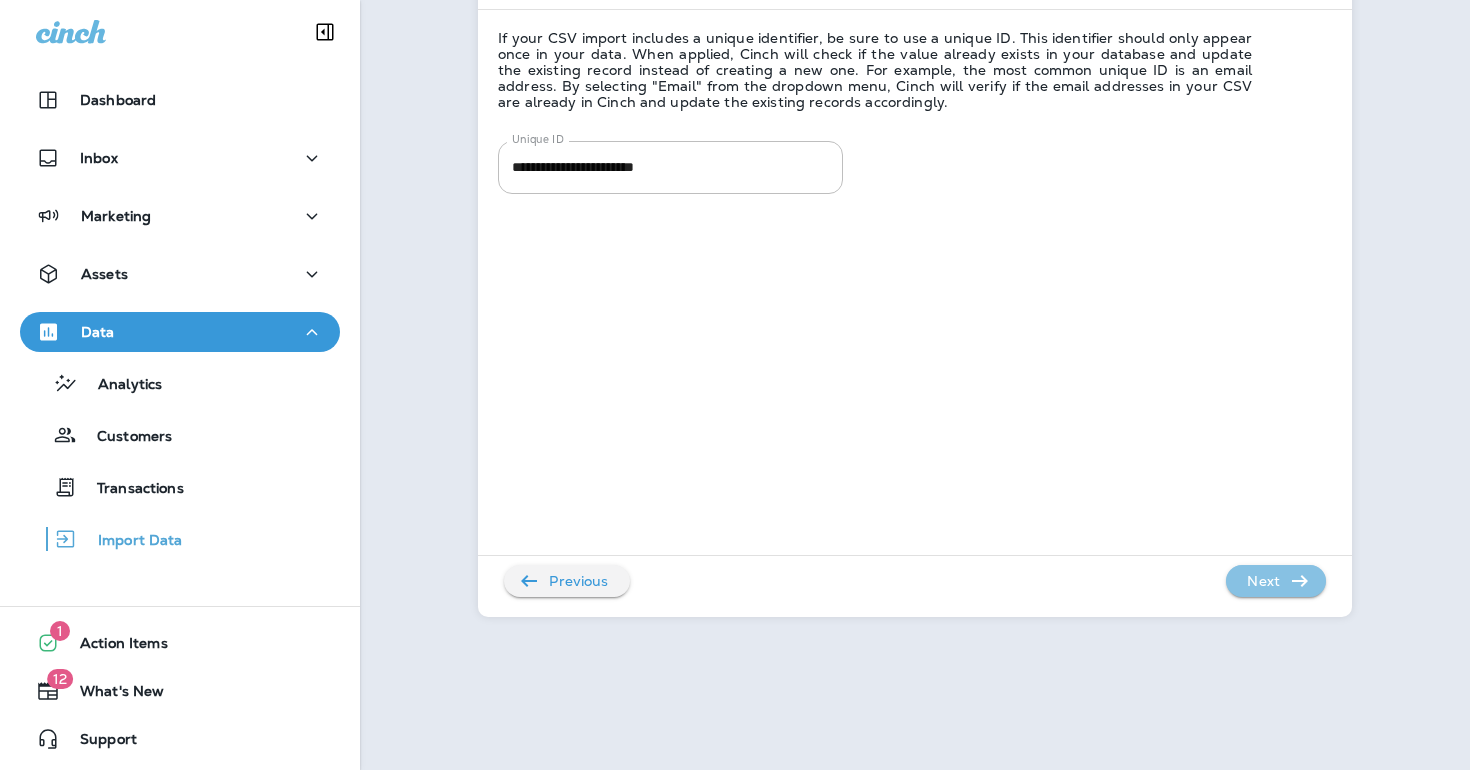 click on "Next" at bounding box center [1263, 581] 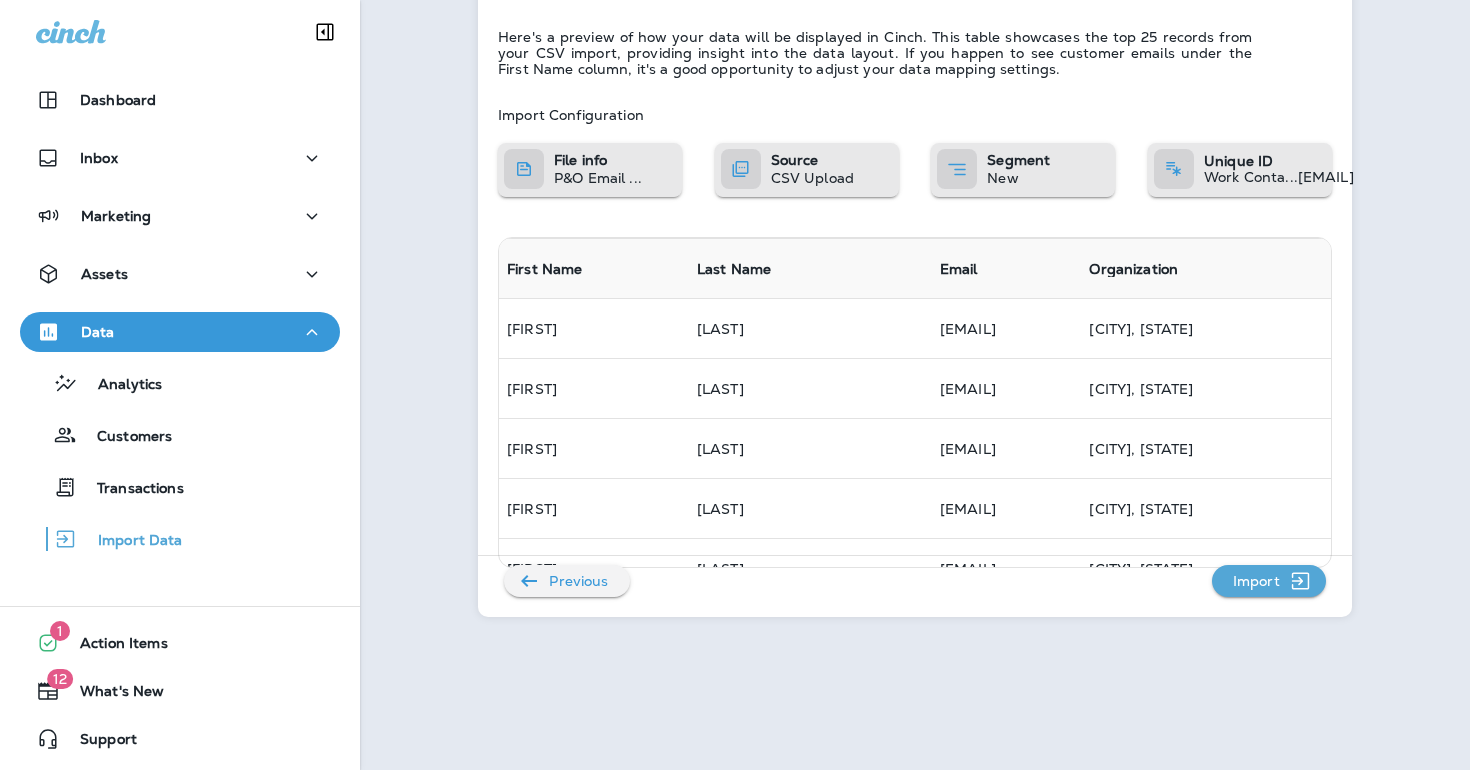 click on "Import" at bounding box center [1256, 581] 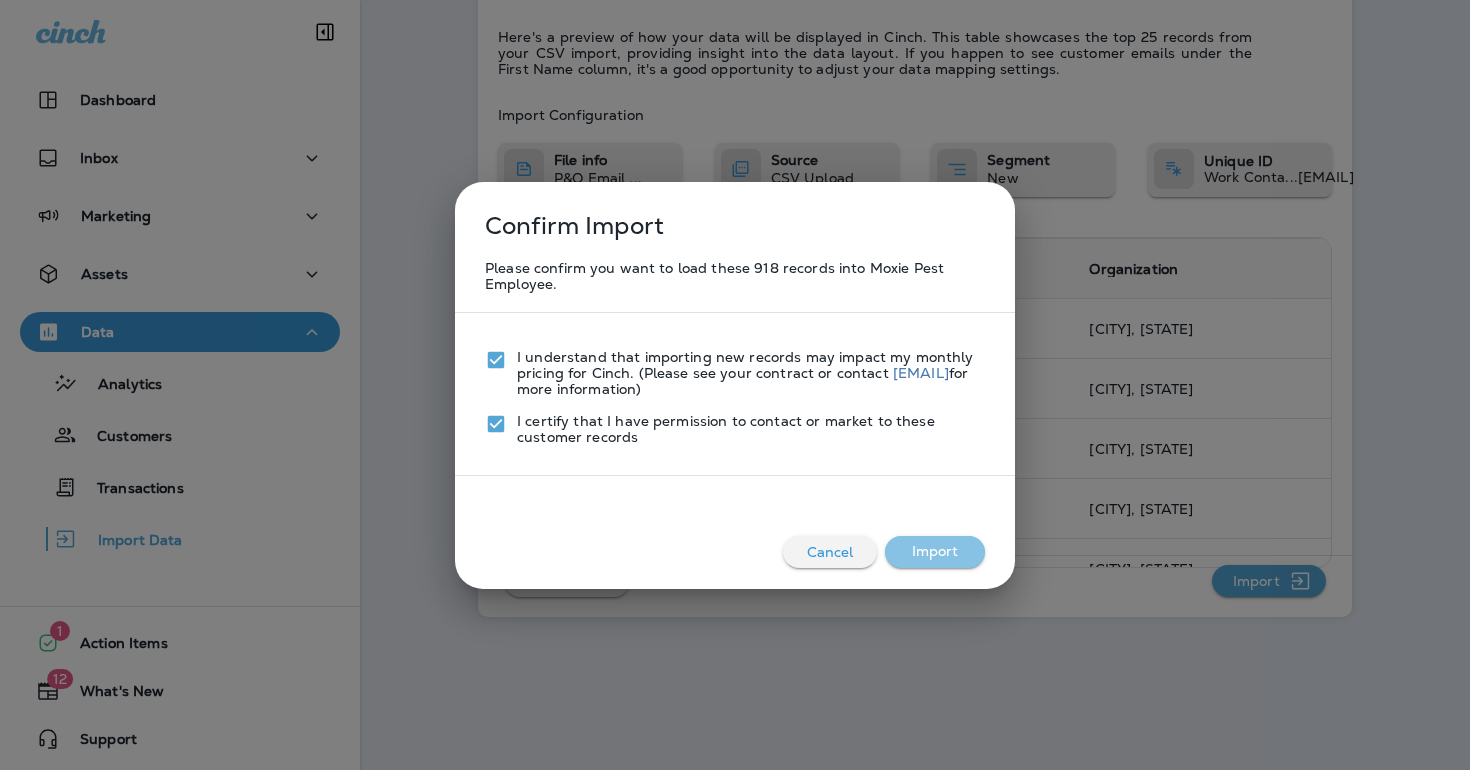 click on "Import" at bounding box center [935, 552] 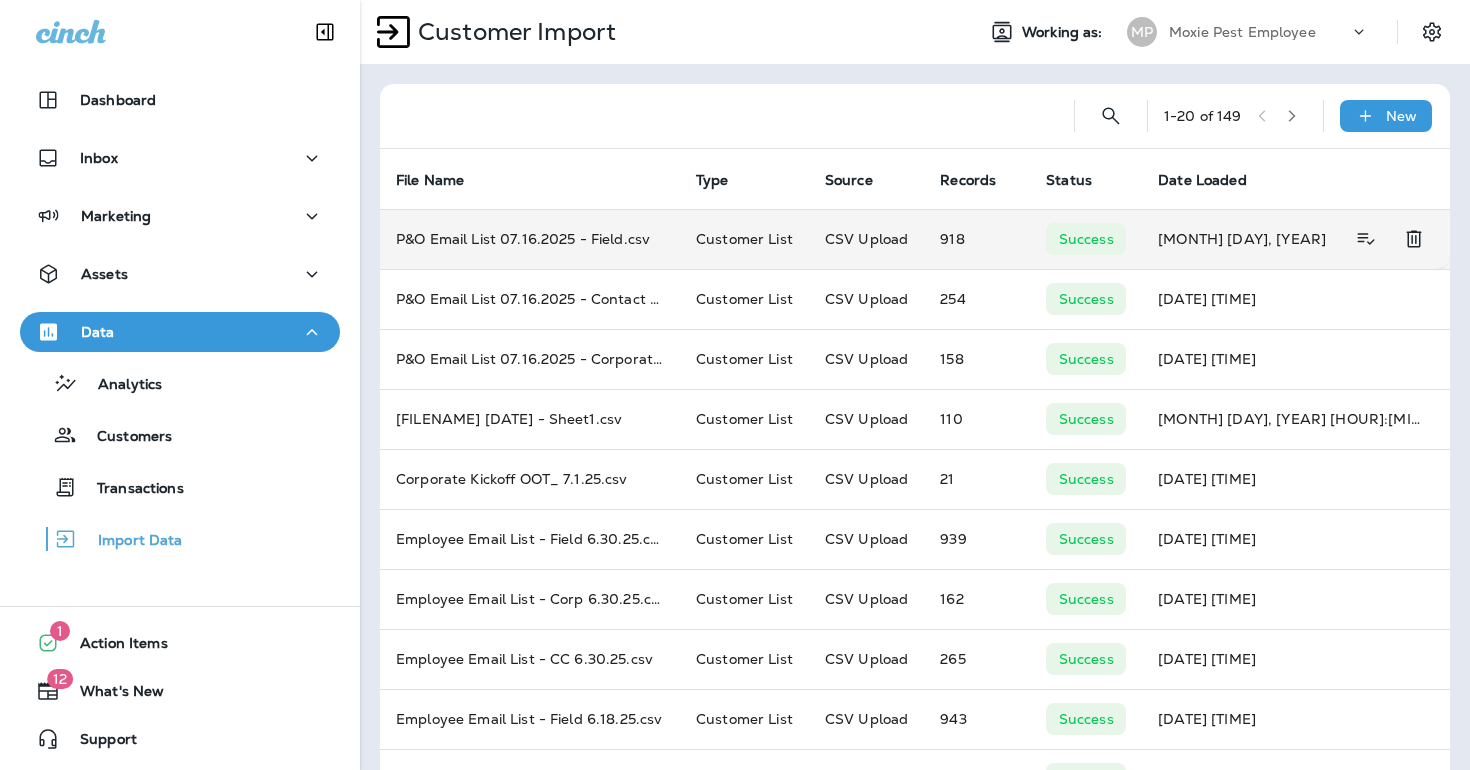 click on "918" at bounding box center [977, 239] 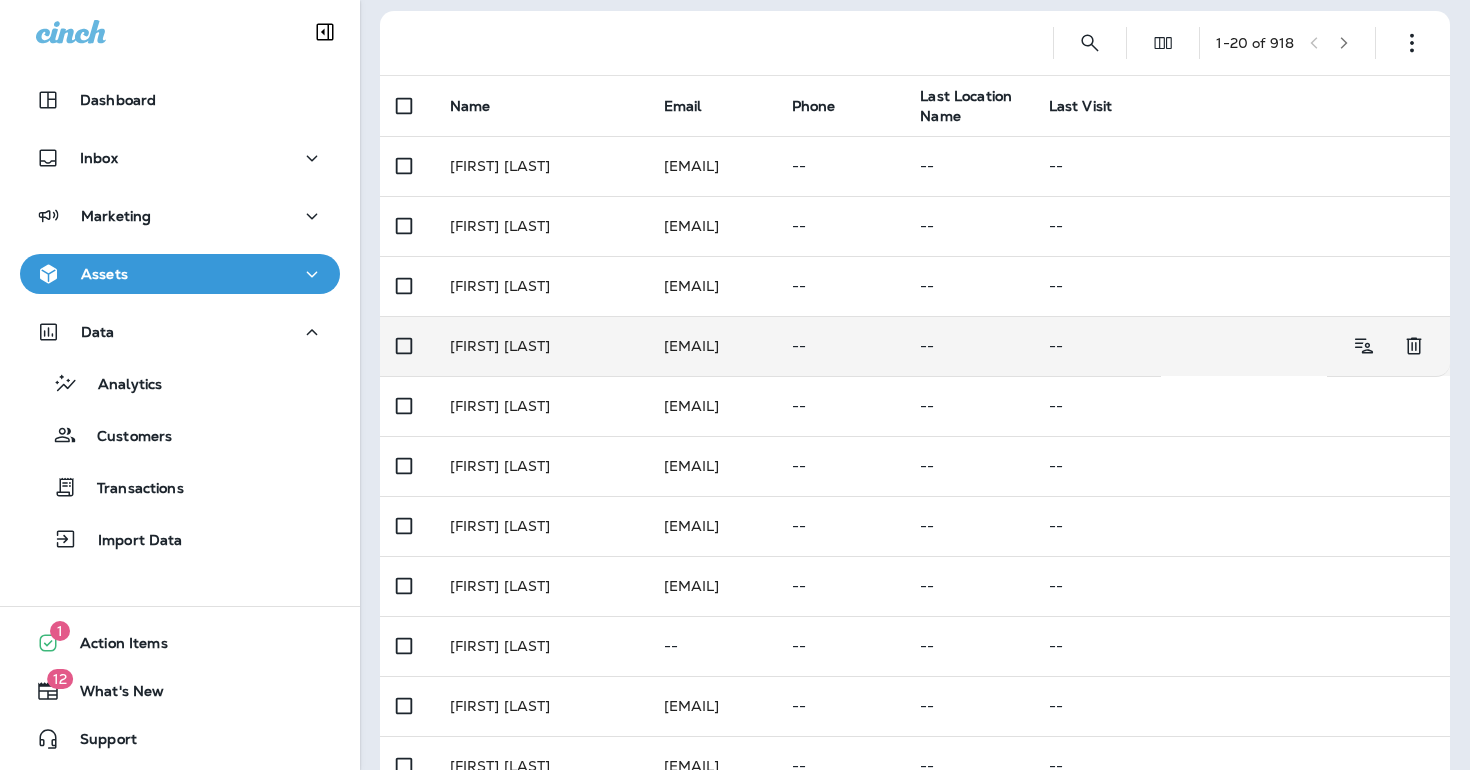scroll, scrollTop: 0, scrollLeft: 0, axis: both 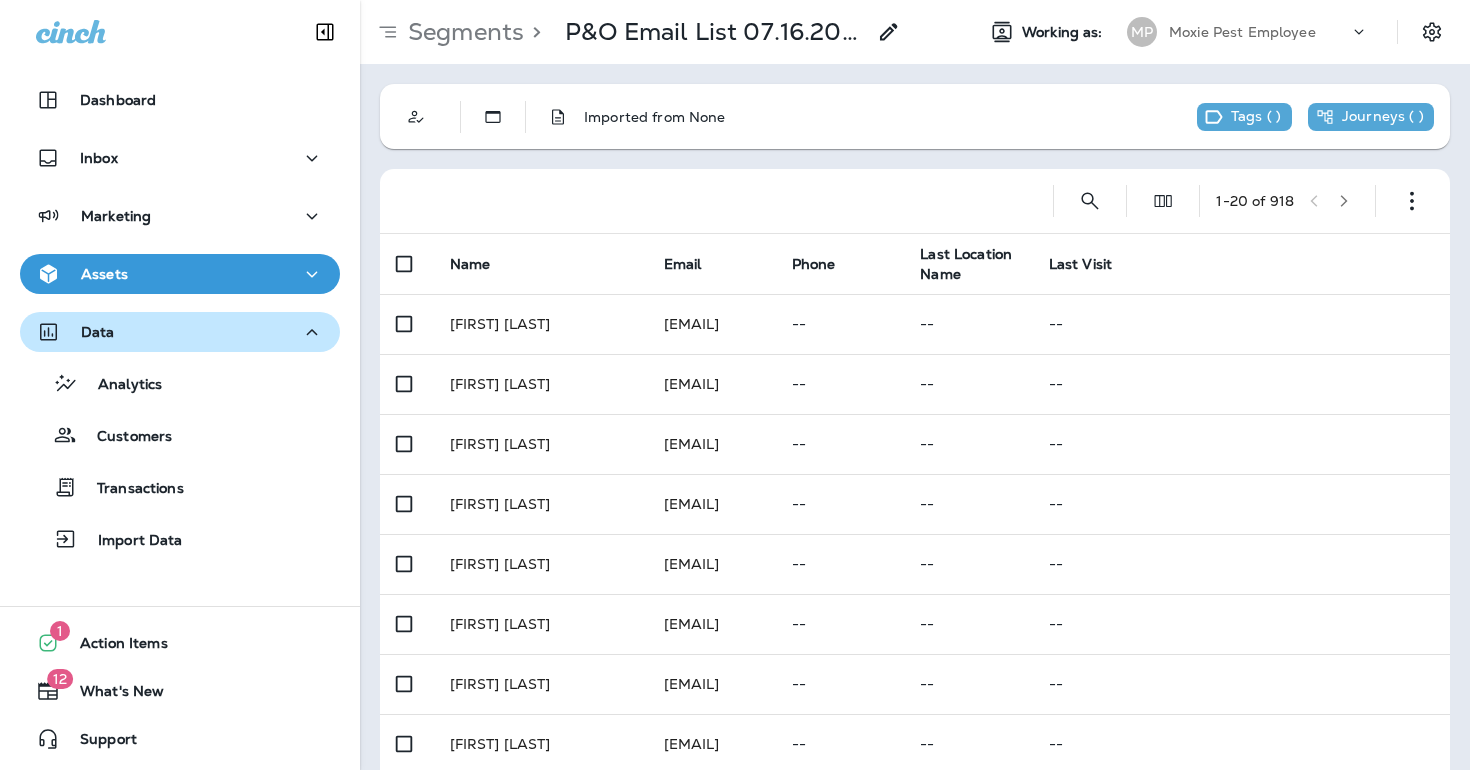 click on "Data" at bounding box center (180, 332) 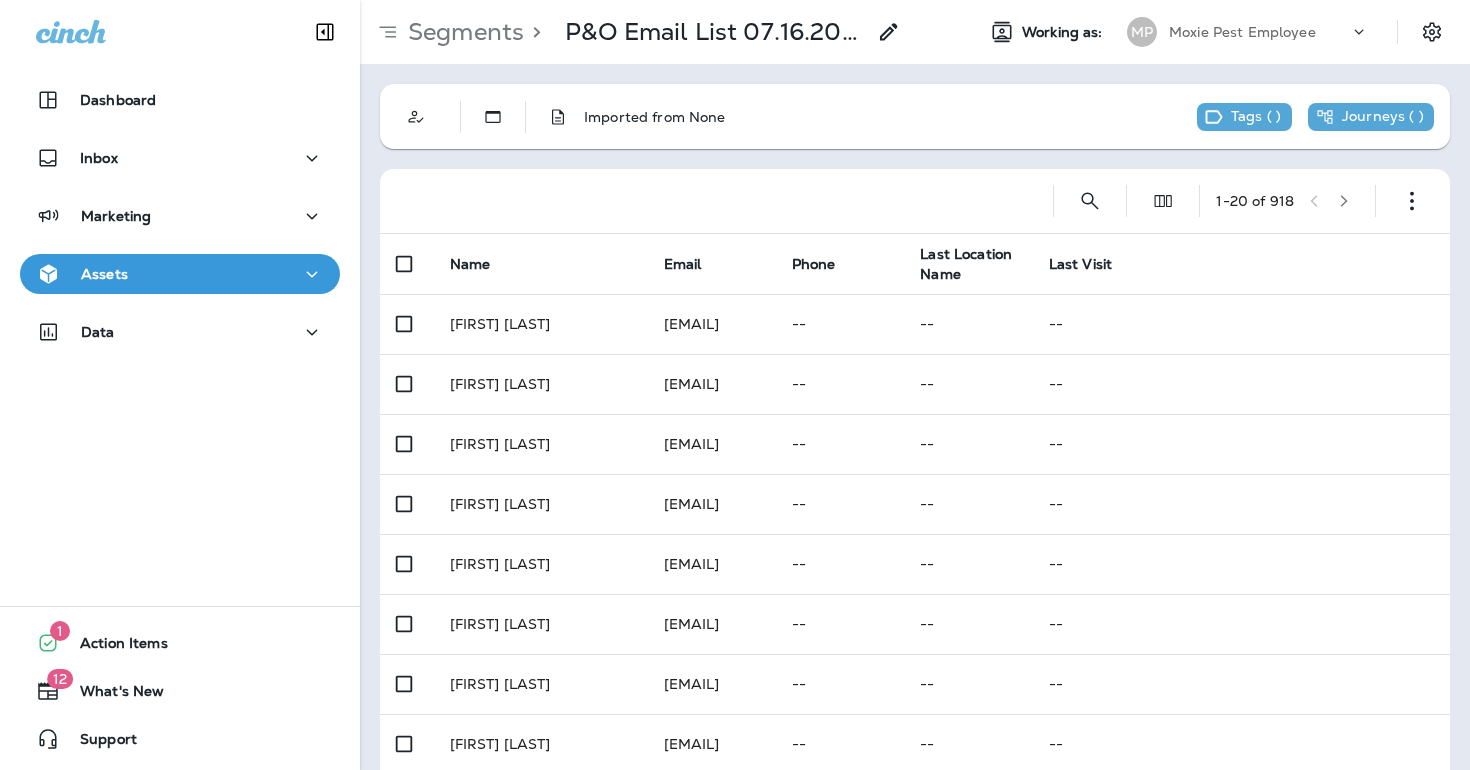 click on "Assets" at bounding box center [180, 274] 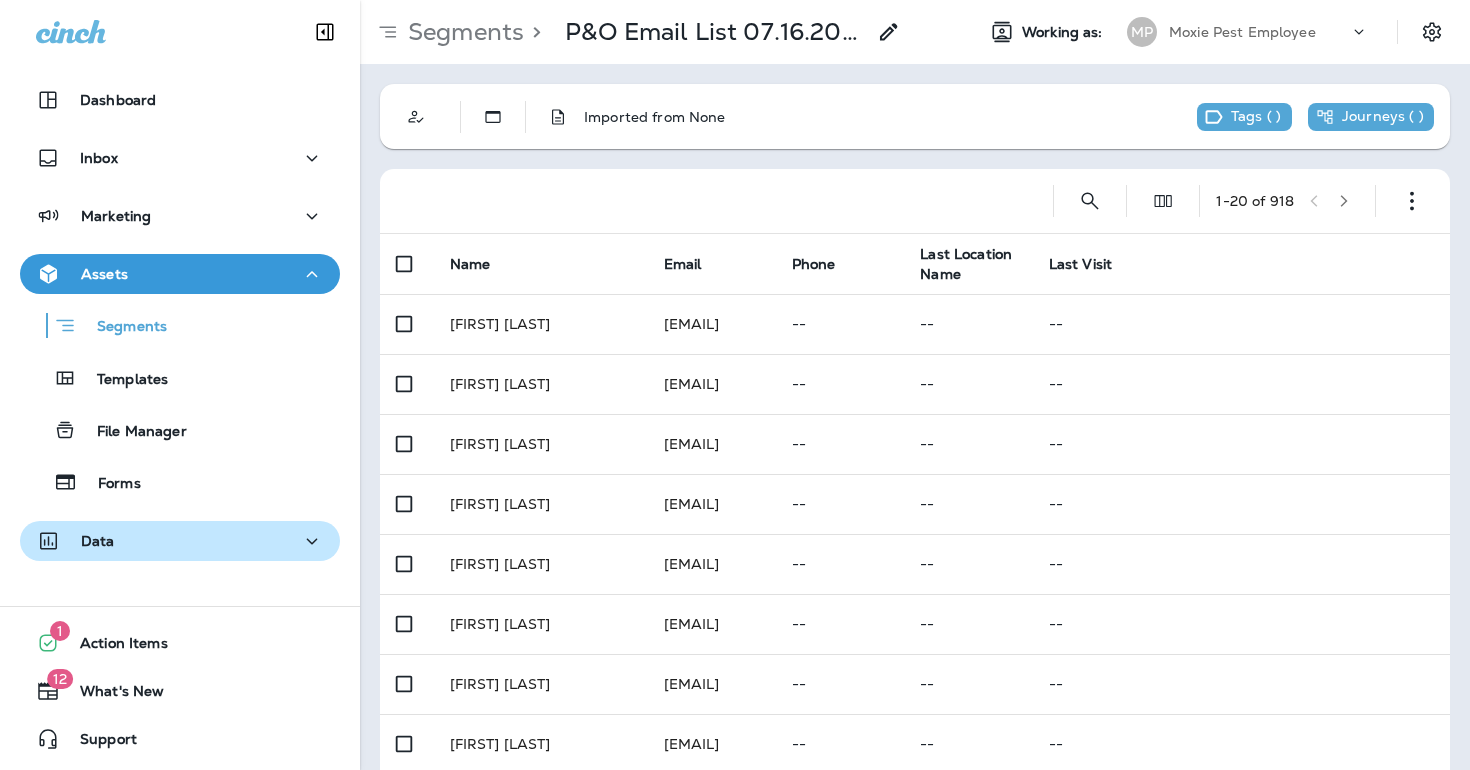 click on "Data" at bounding box center (180, 541) 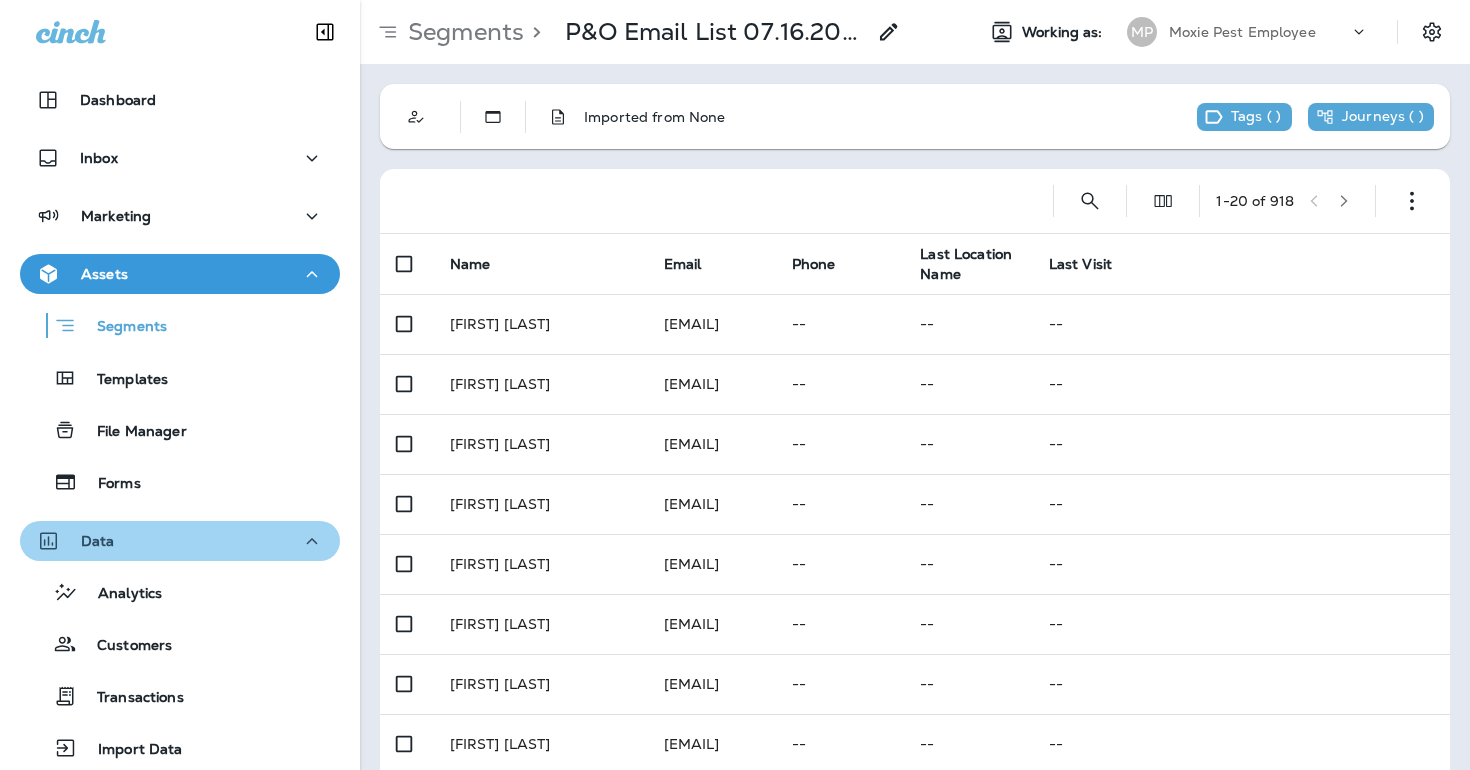 click on "Data" at bounding box center (180, 541) 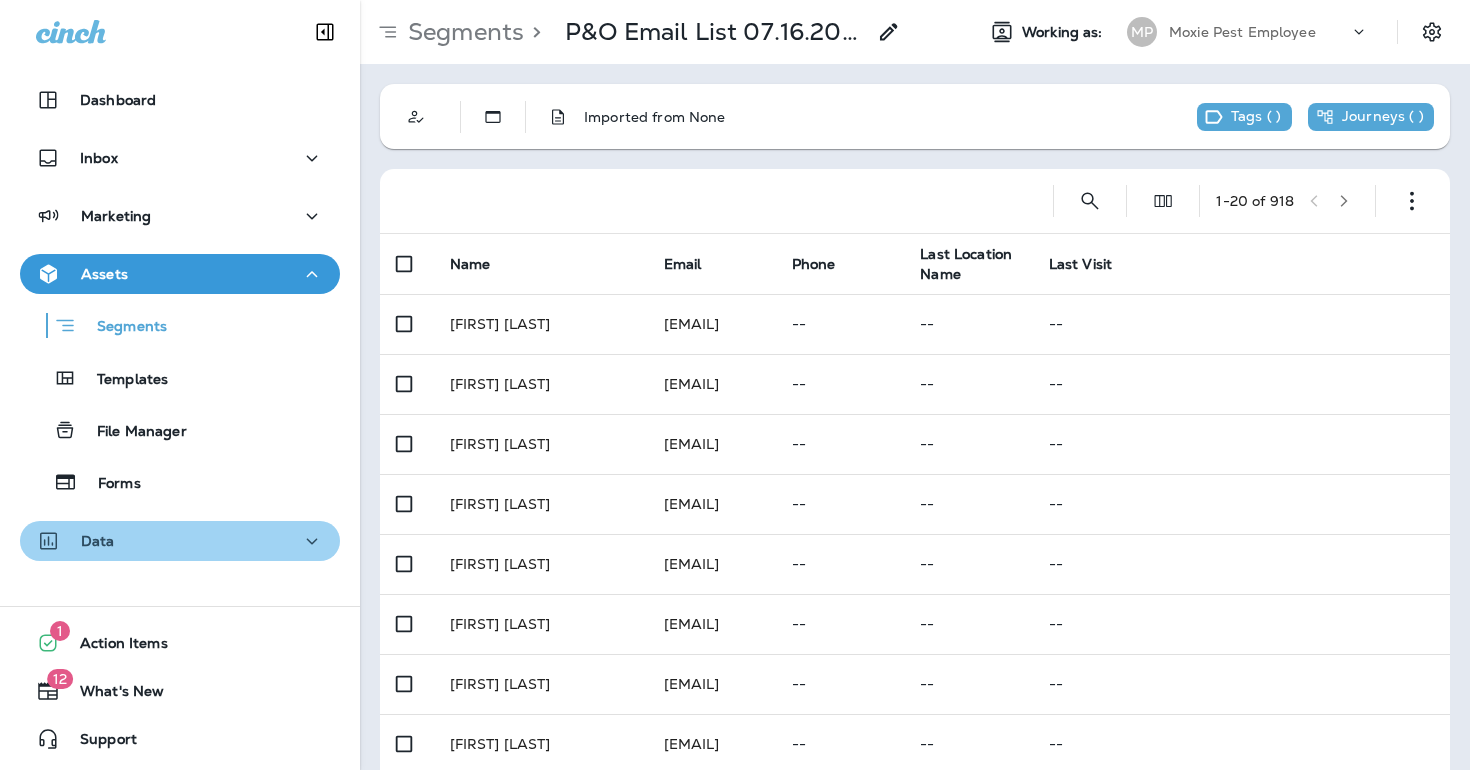 click on "Data" at bounding box center (180, 541) 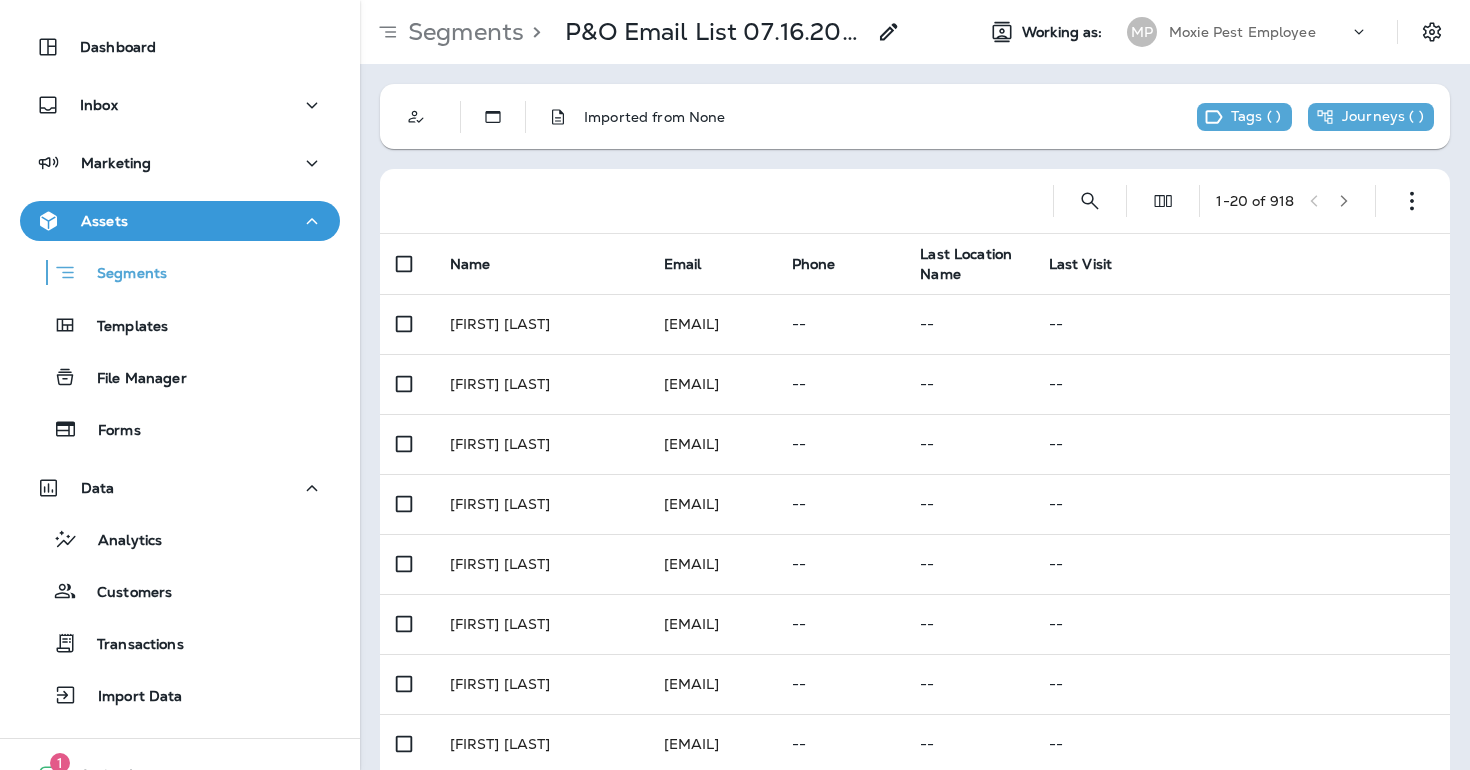 scroll, scrollTop: 57, scrollLeft: 0, axis: vertical 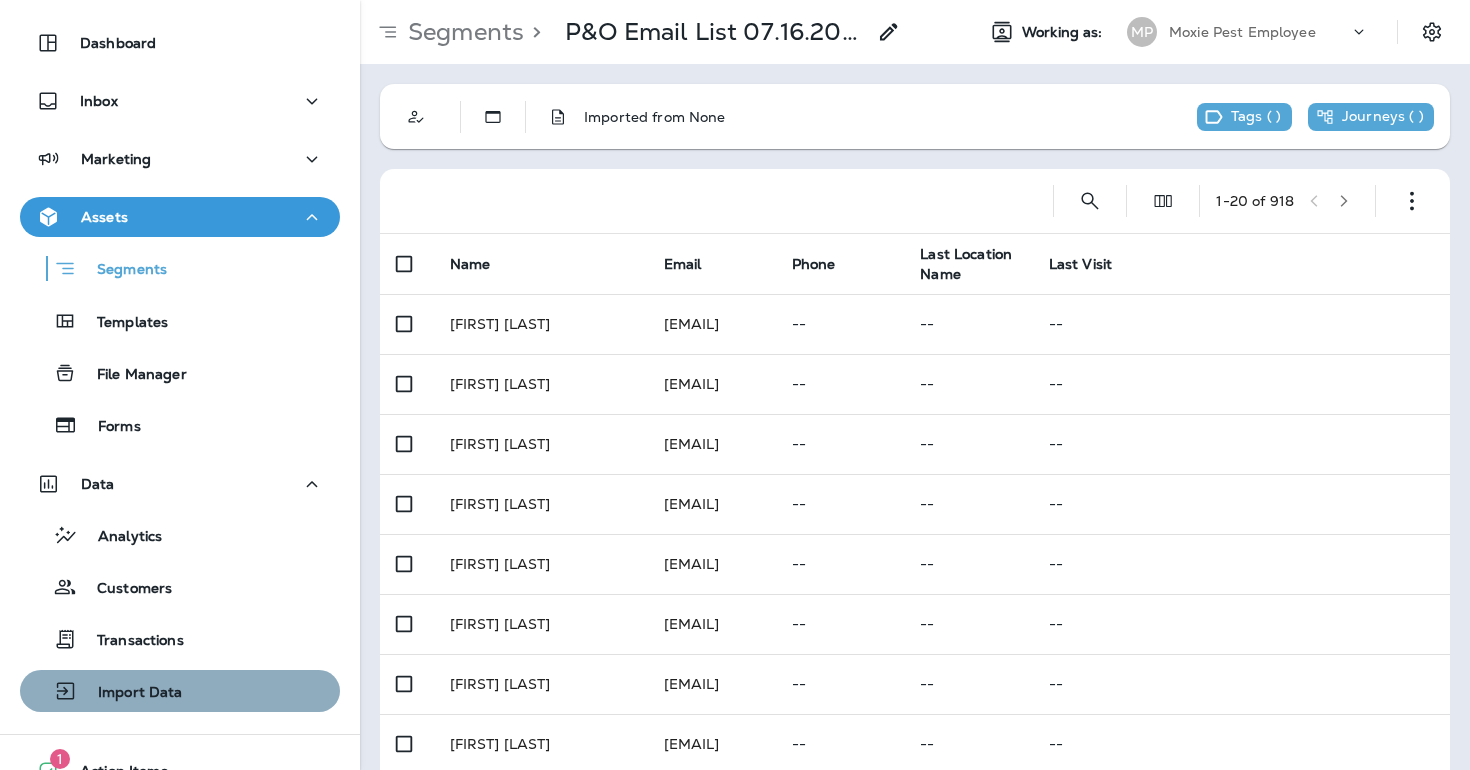 click on "Import Data" at bounding box center (130, 693) 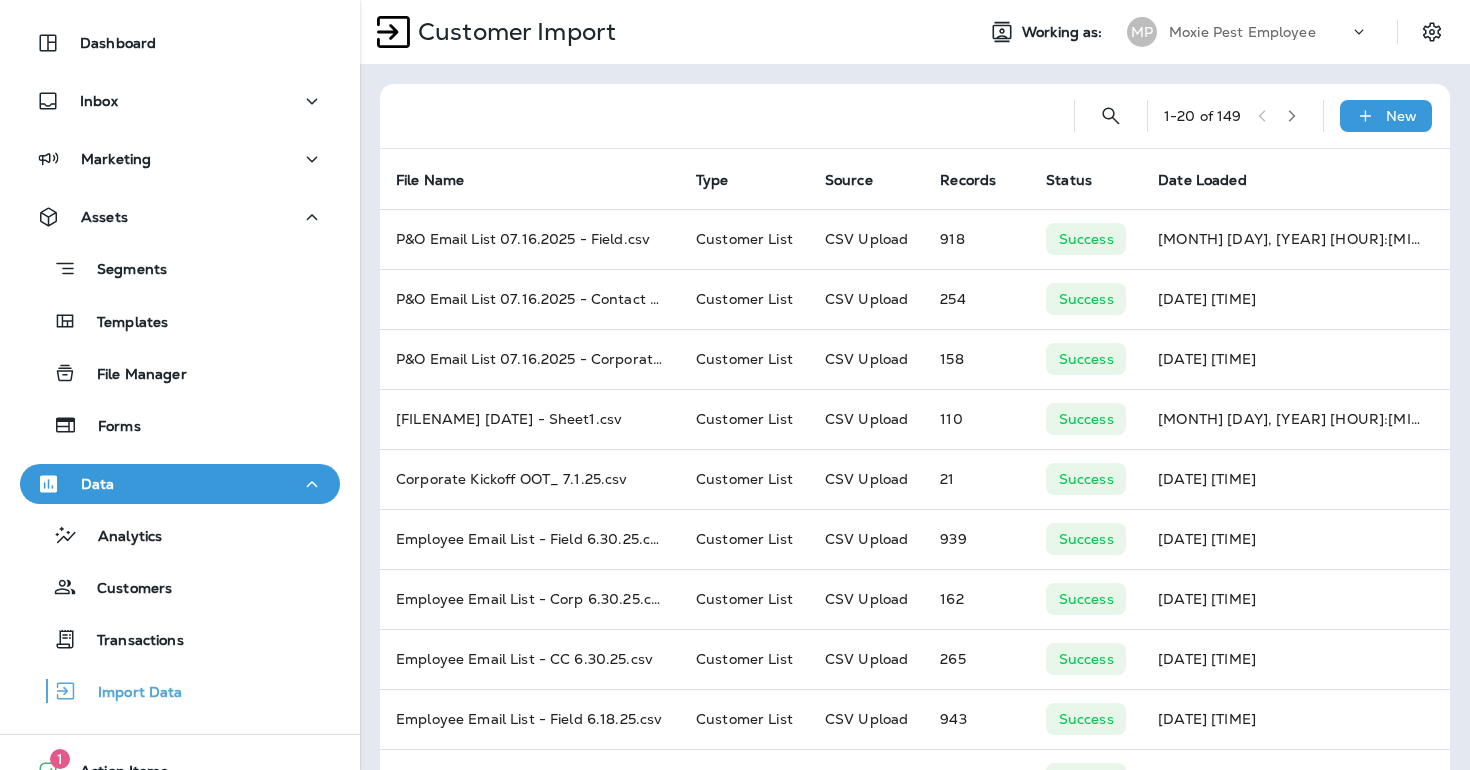 scroll, scrollTop: 0, scrollLeft: 0, axis: both 